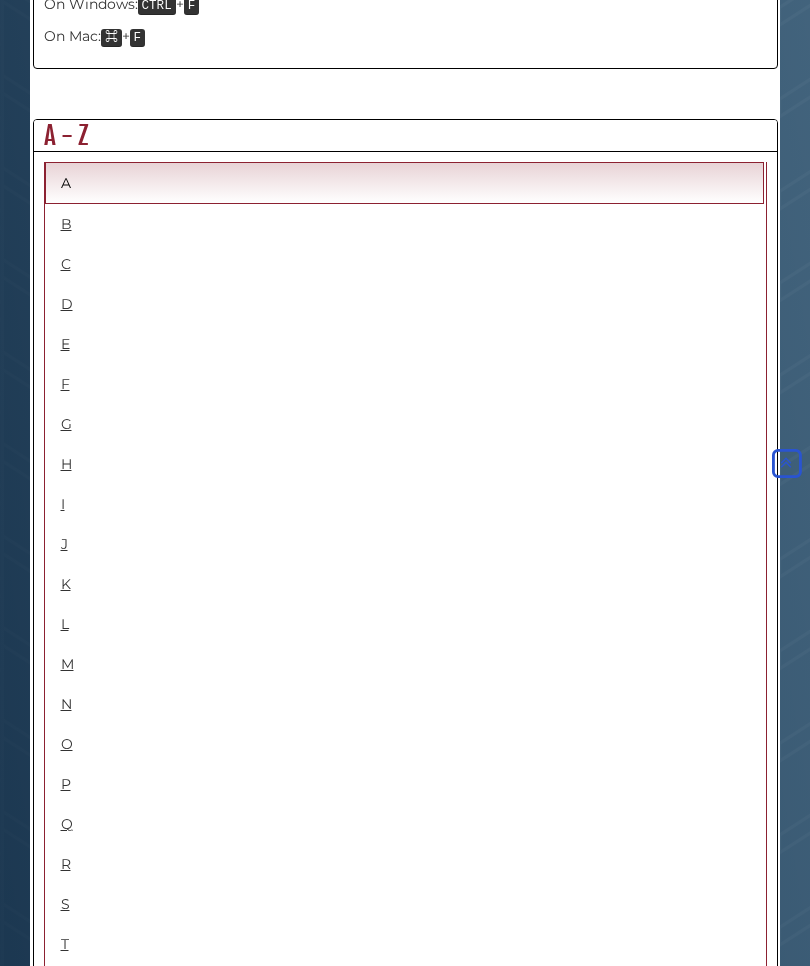 scroll, scrollTop: 1030, scrollLeft: 0, axis: vertical 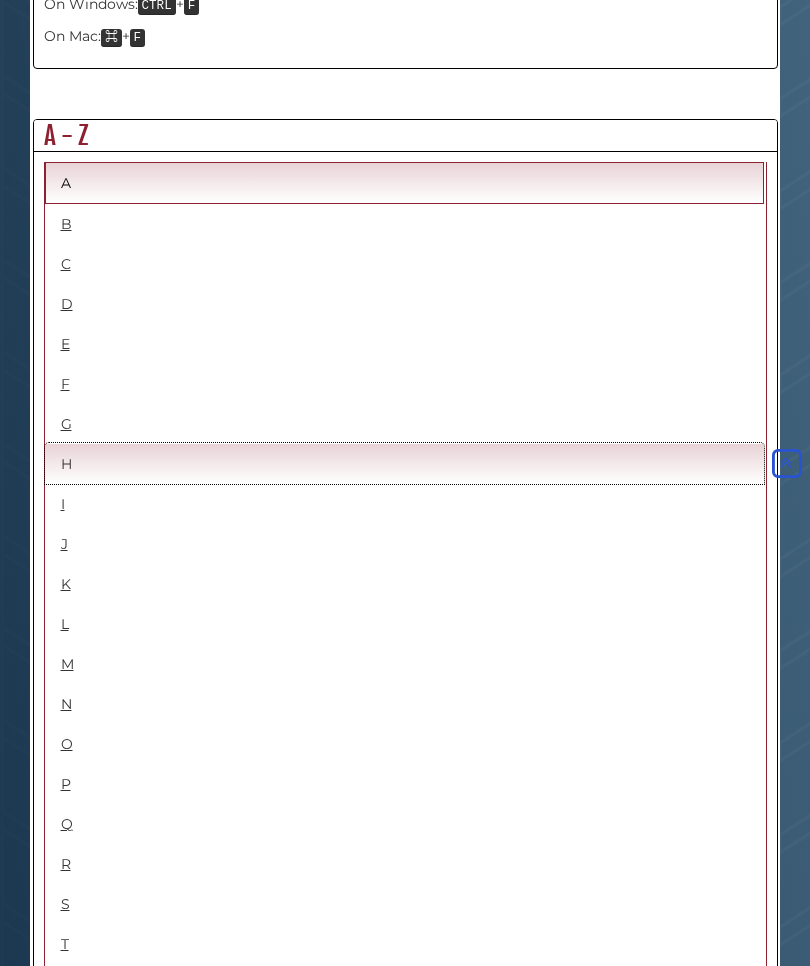 click on "H" at bounding box center (404, 463) 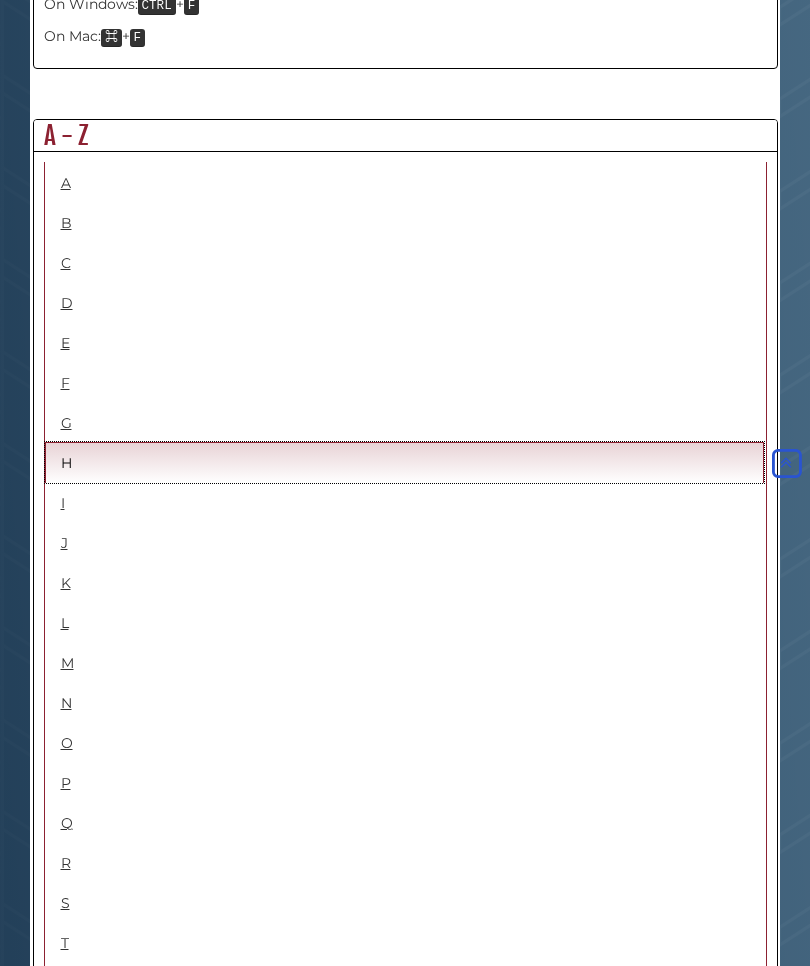 click on "H" at bounding box center [404, 462] 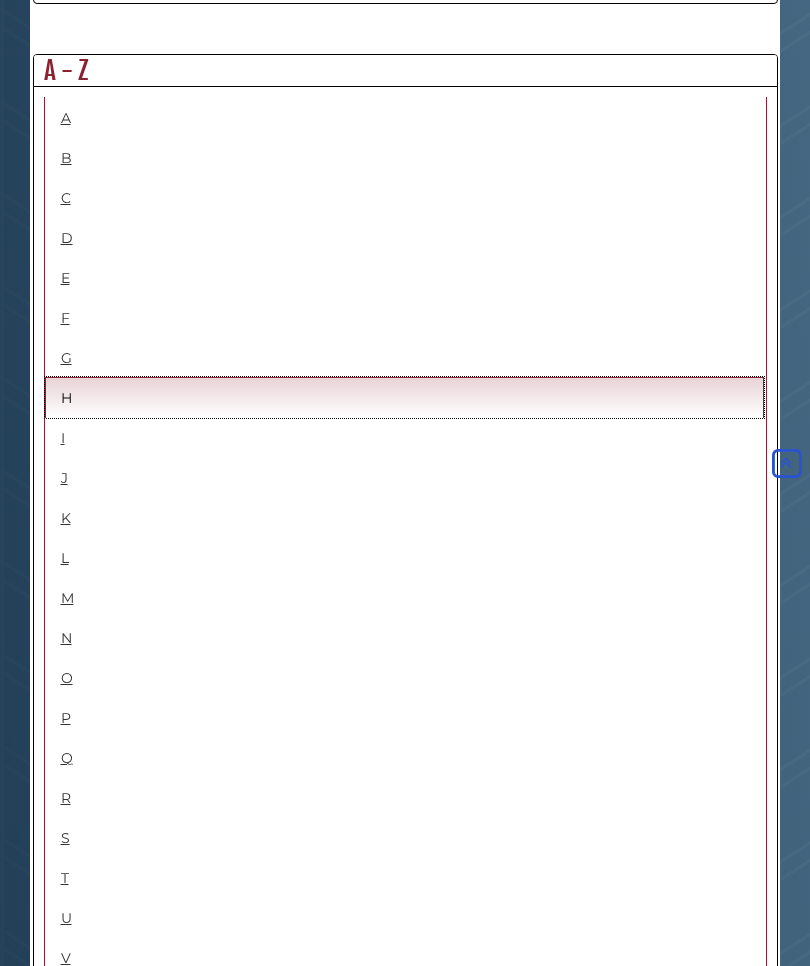 scroll, scrollTop: 1095, scrollLeft: 0, axis: vertical 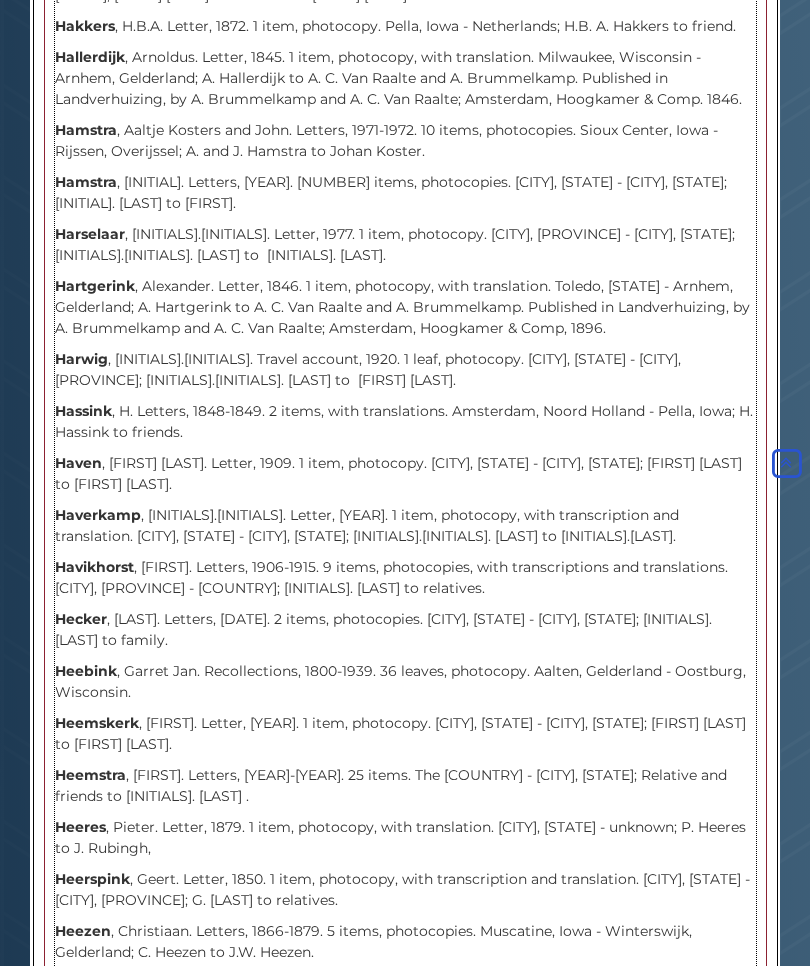 click on "Hartgerink" at bounding box center (95, 286) 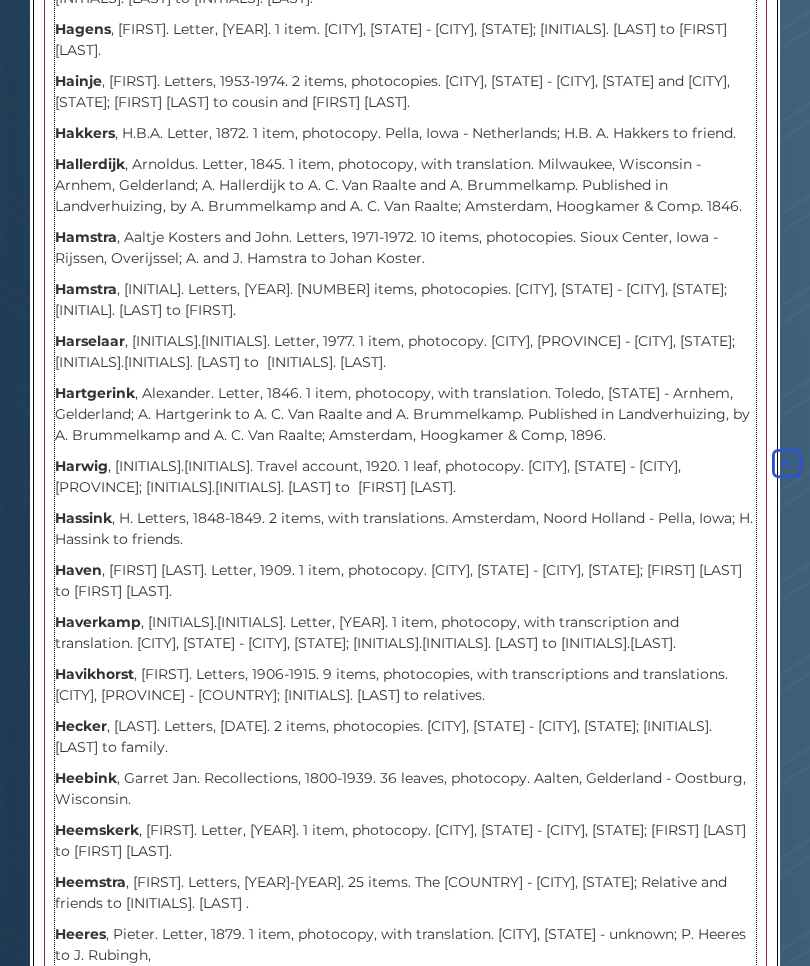 scroll, scrollTop: 2660, scrollLeft: 0, axis: vertical 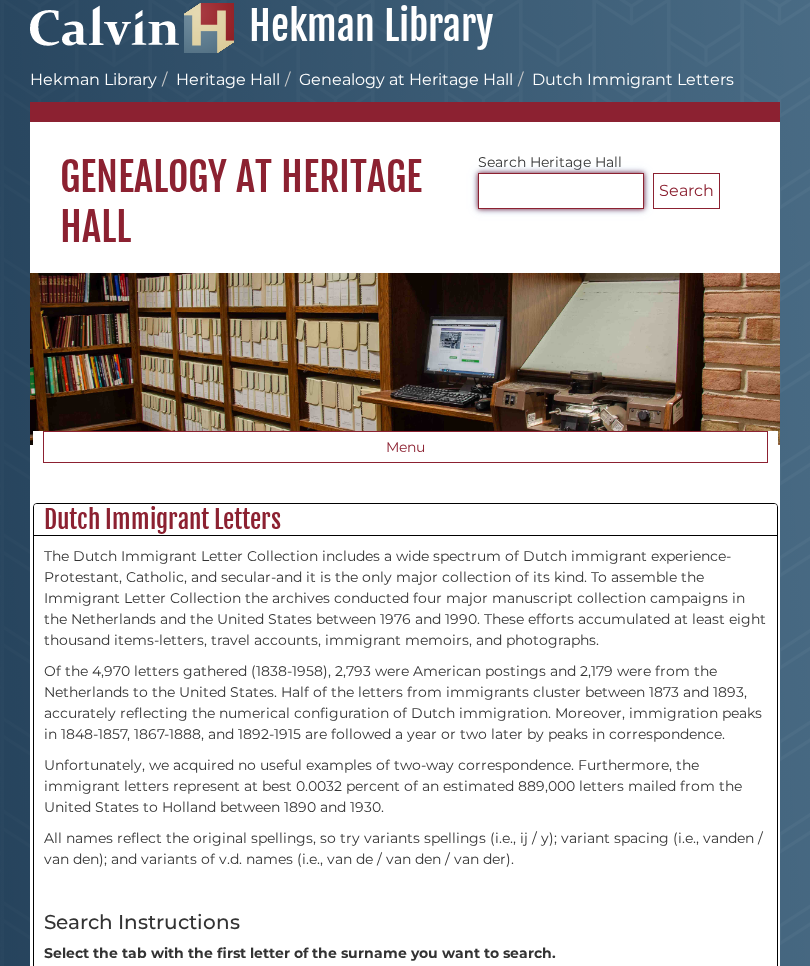 click on "Search Heritage Hall" at bounding box center (561, 192) 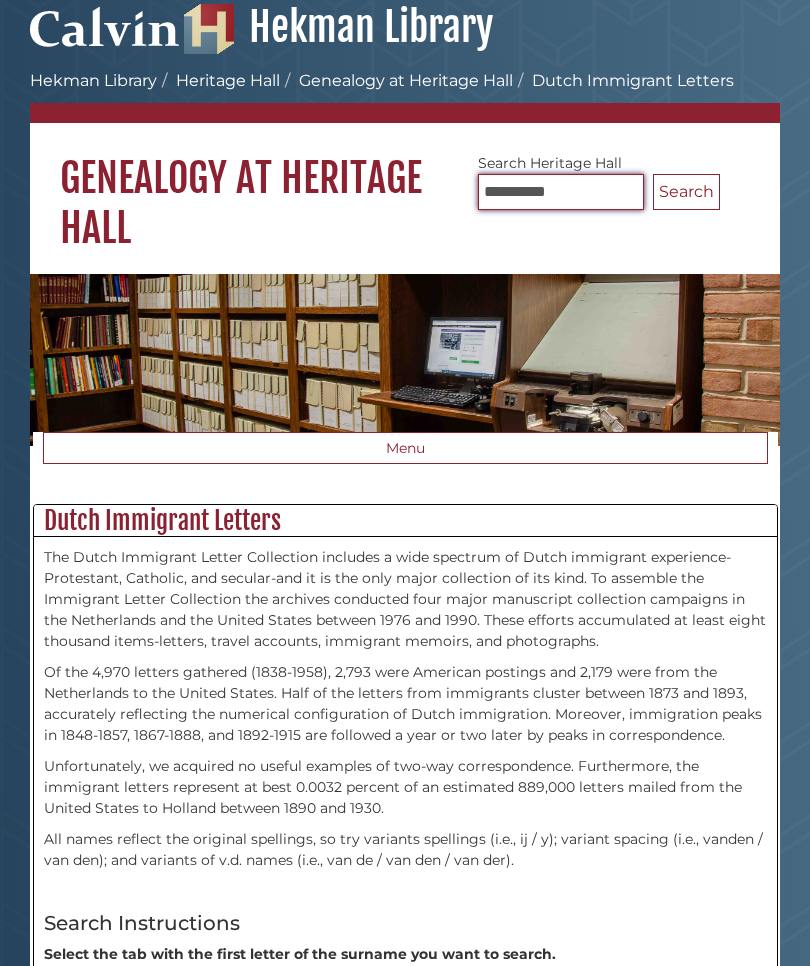 type on "**********" 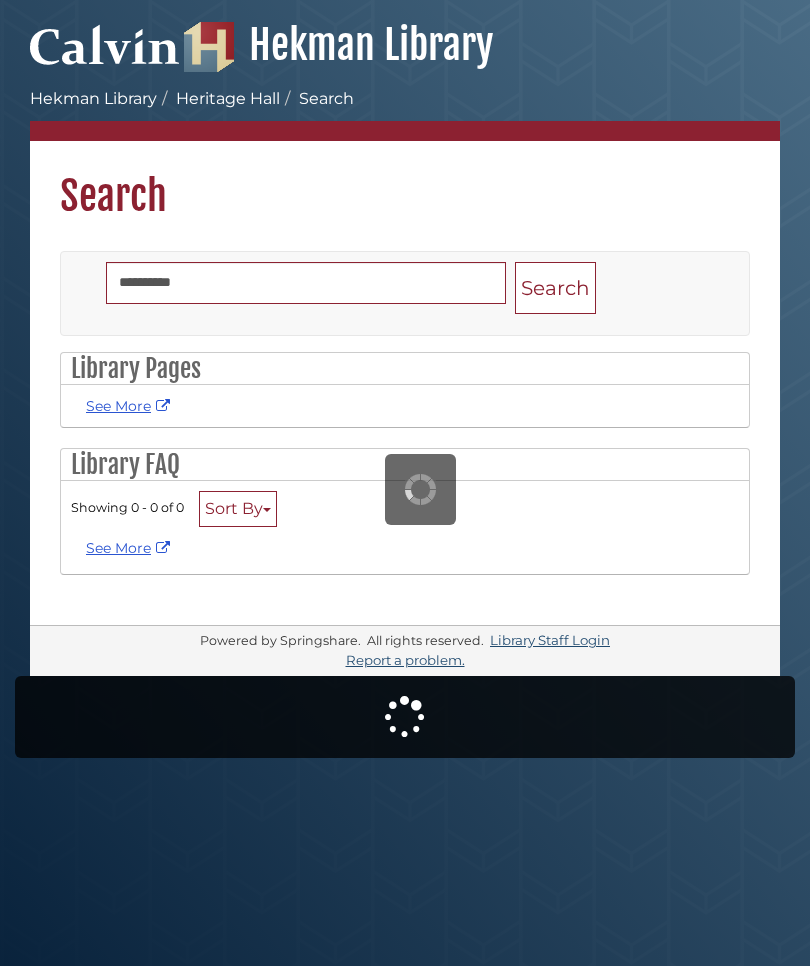 scroll, scrollTop: 0, scrollLeft: 0, axis: both 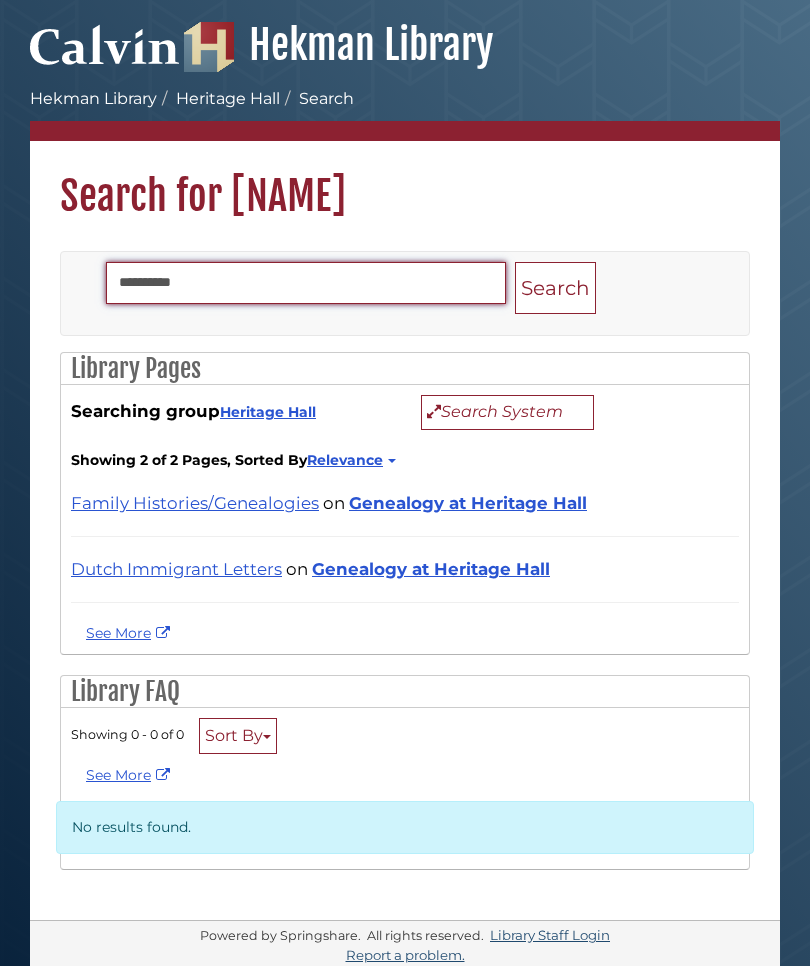 click on "**********" at bounding box center [306, 283] 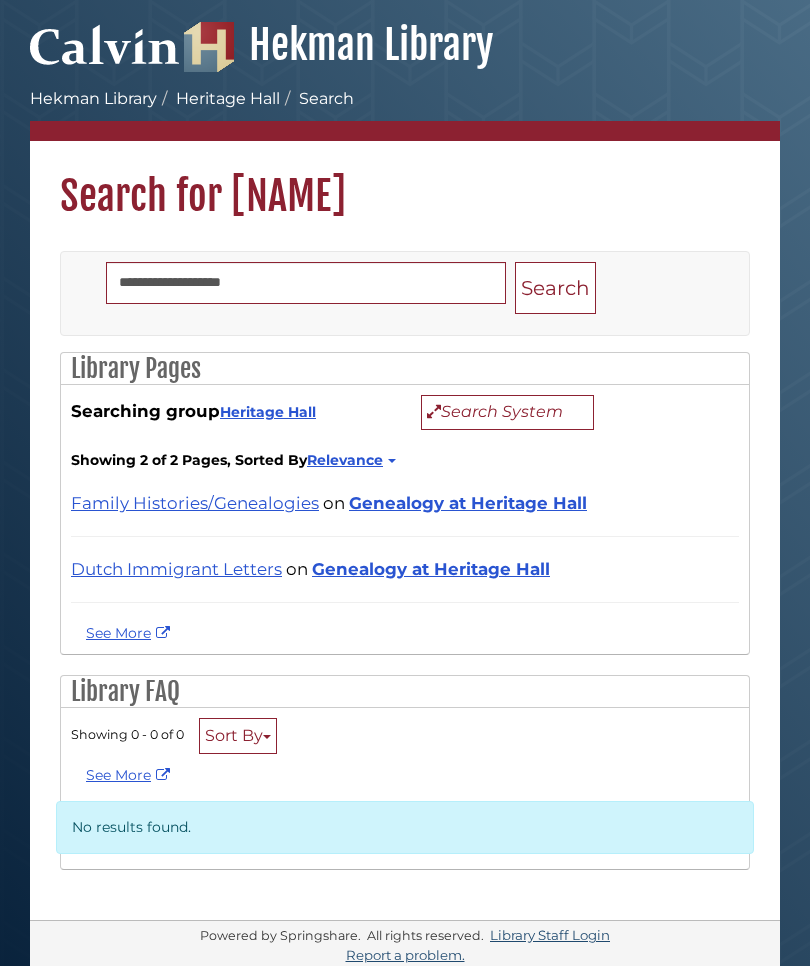 click on "Search" at bounding box center [555, 288] 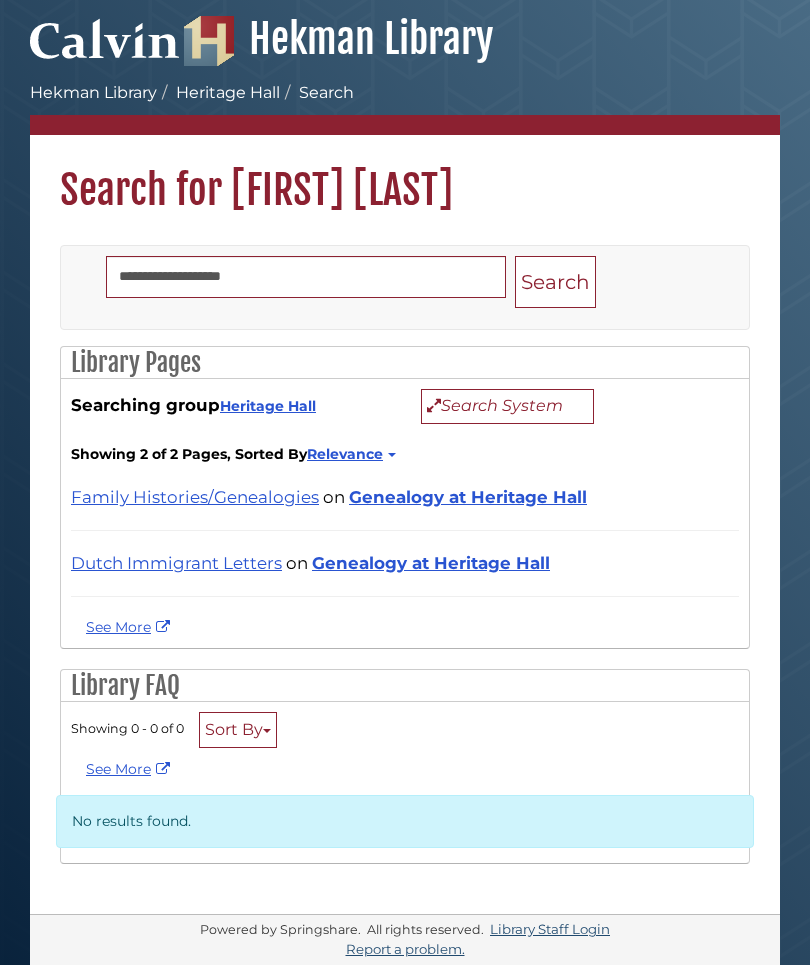 scroll, scrollTop: 69, scrollLeft: 0, axis: vertical 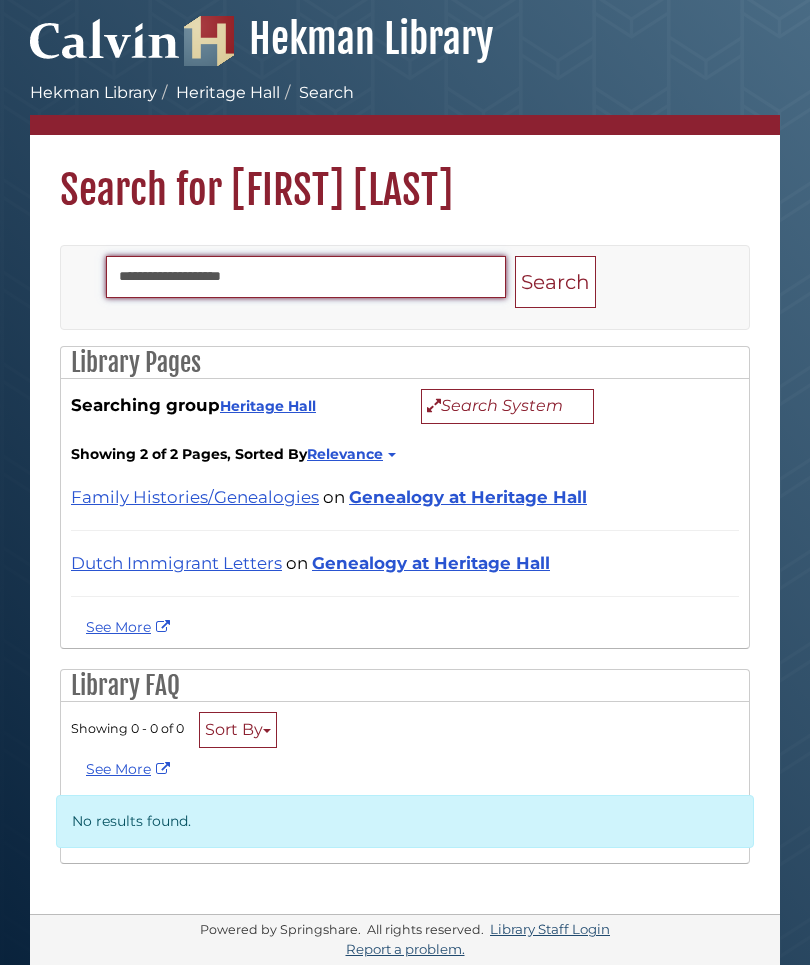click on "**********" at bounding box center (306, 278) 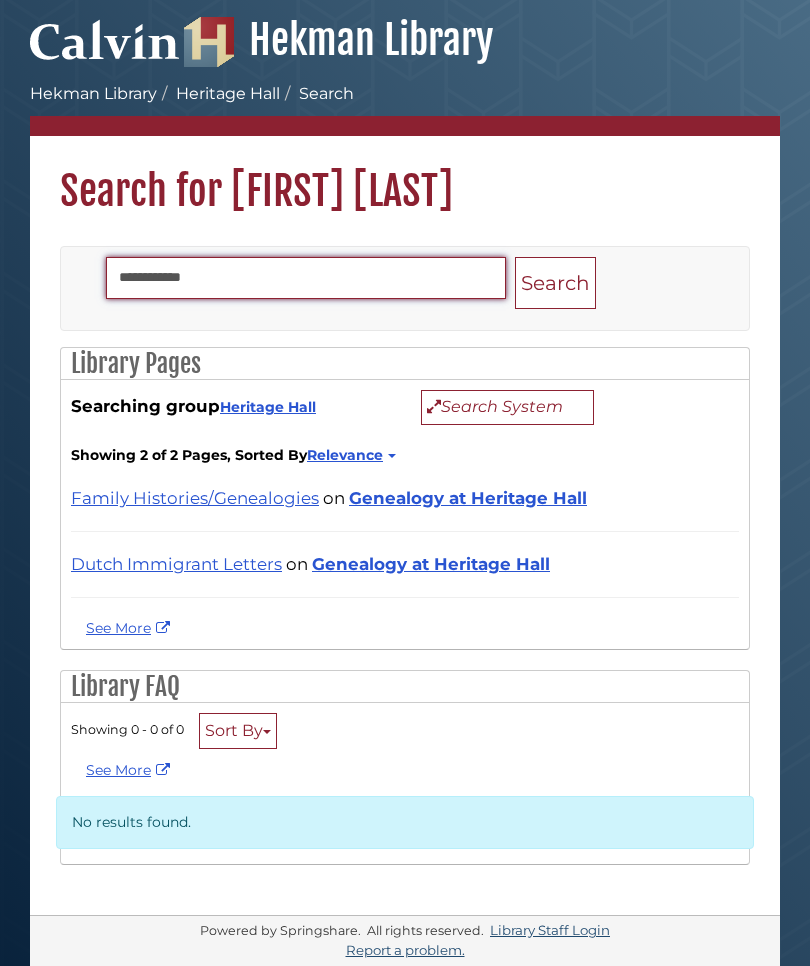 type on "**********" 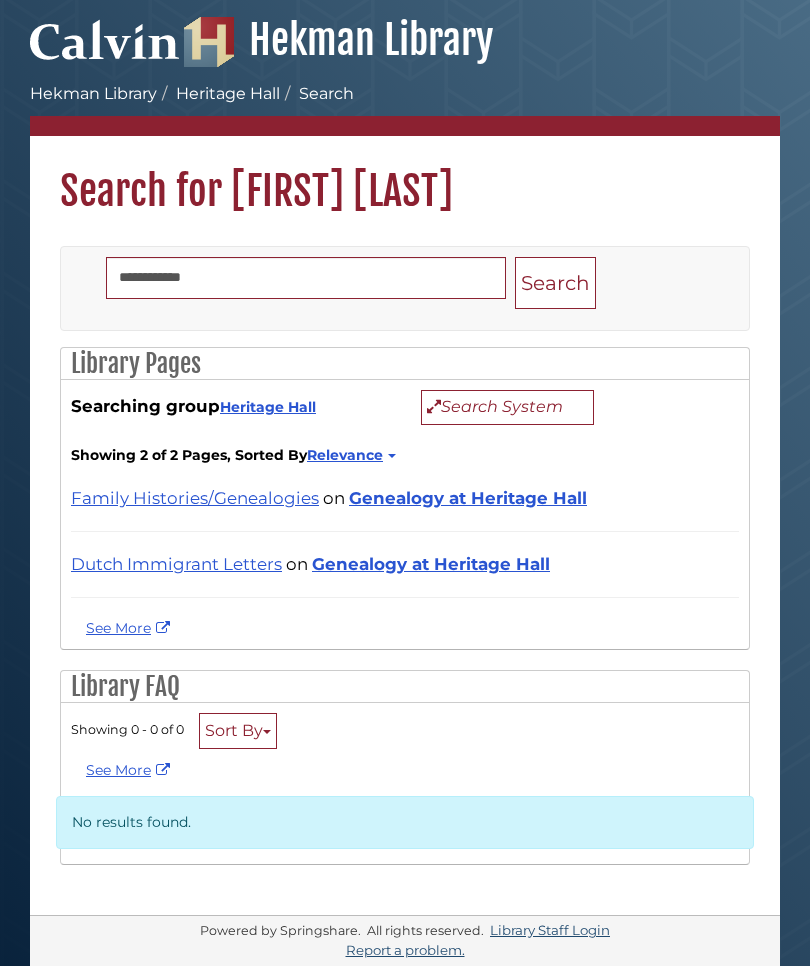 click on "Search" at bounding box center [555, 283] 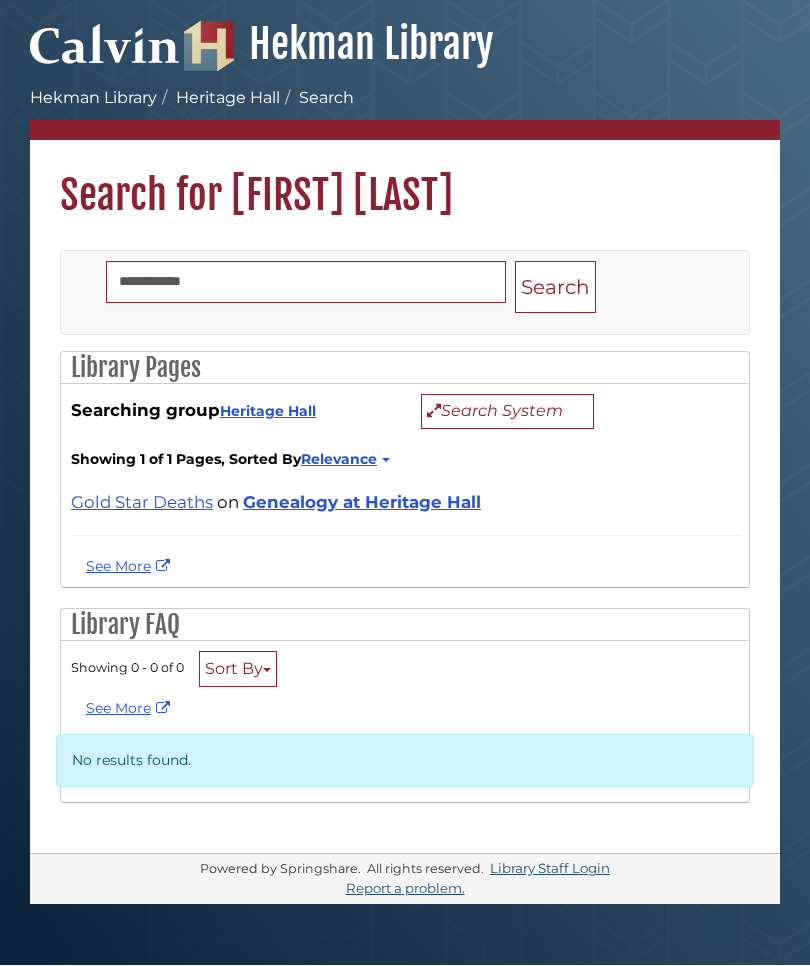 click on "Sort By" at bounding box center (238, 670) 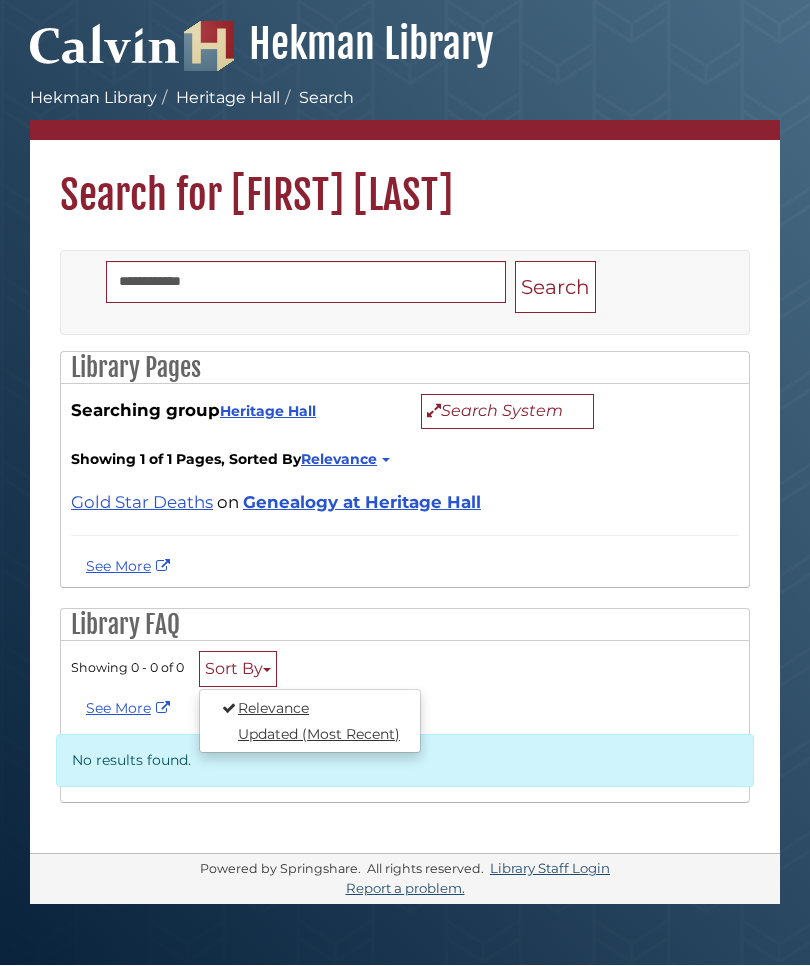 click at bounding box center (405, 483) 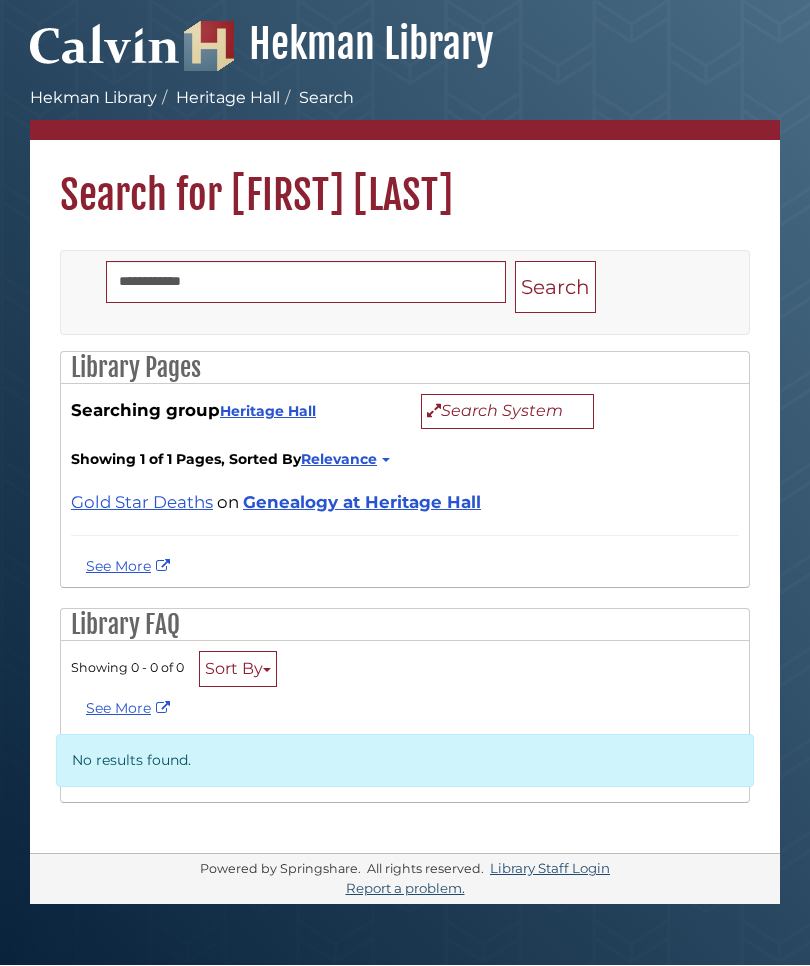 click on "Showing 0 - 0 of 0" at bounding box center (127, 668) 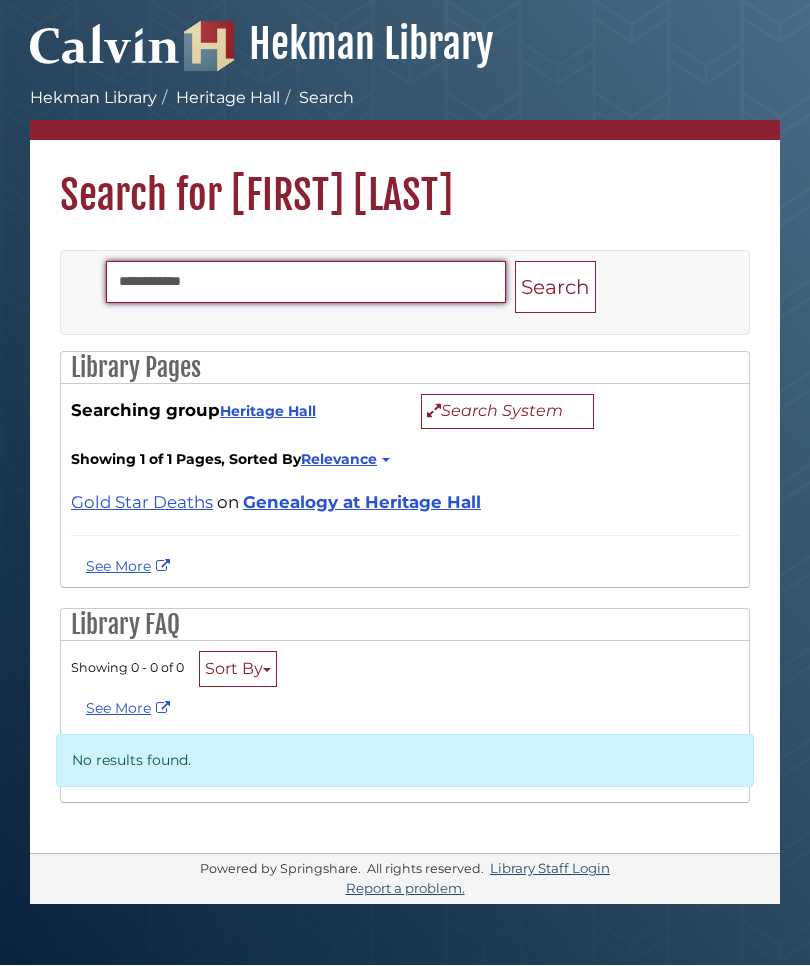 click on "**********" at bounding box center (306, 283) 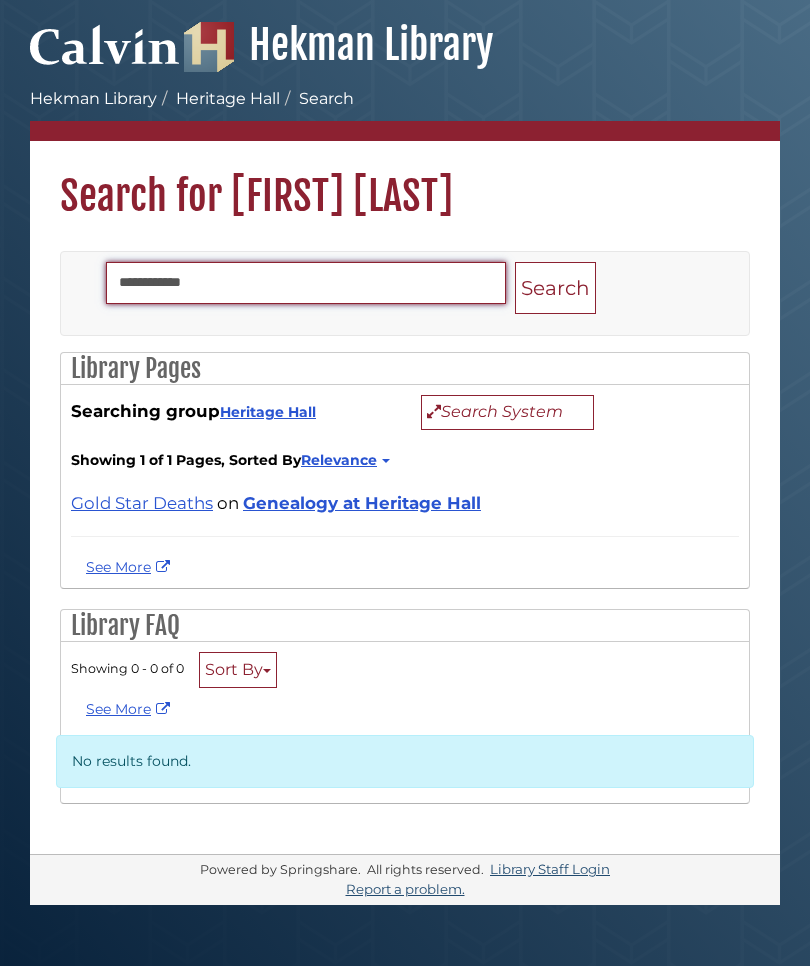 click on "Search" at bounding box center [555, 288] 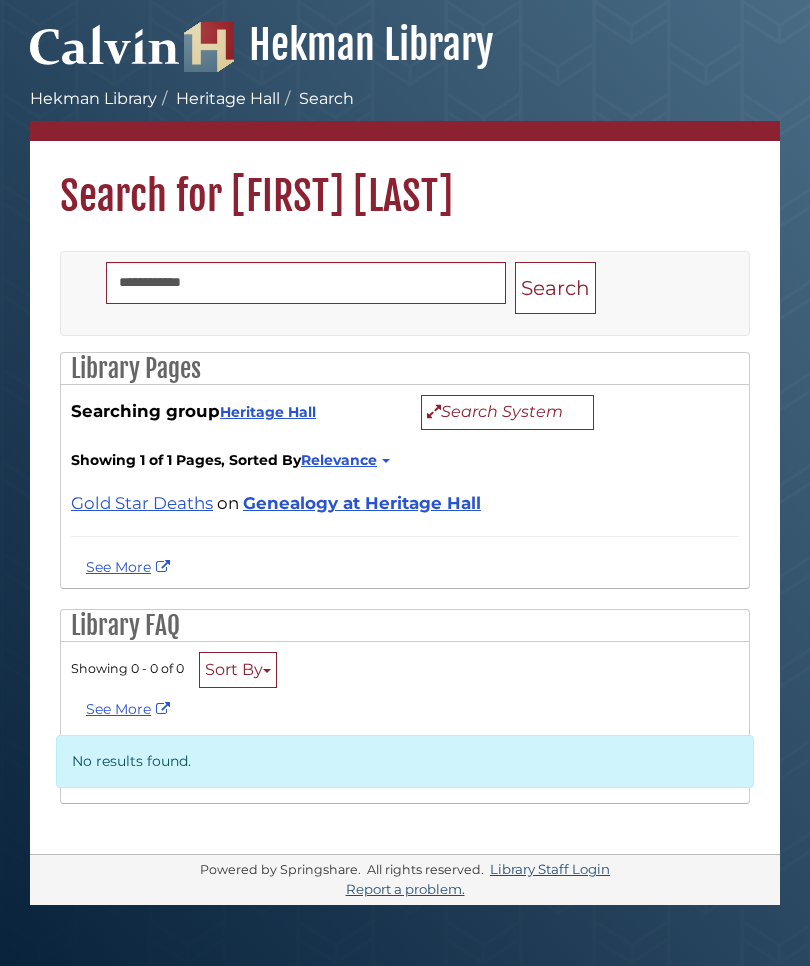click on "Search" at bounding box center (555, 288) 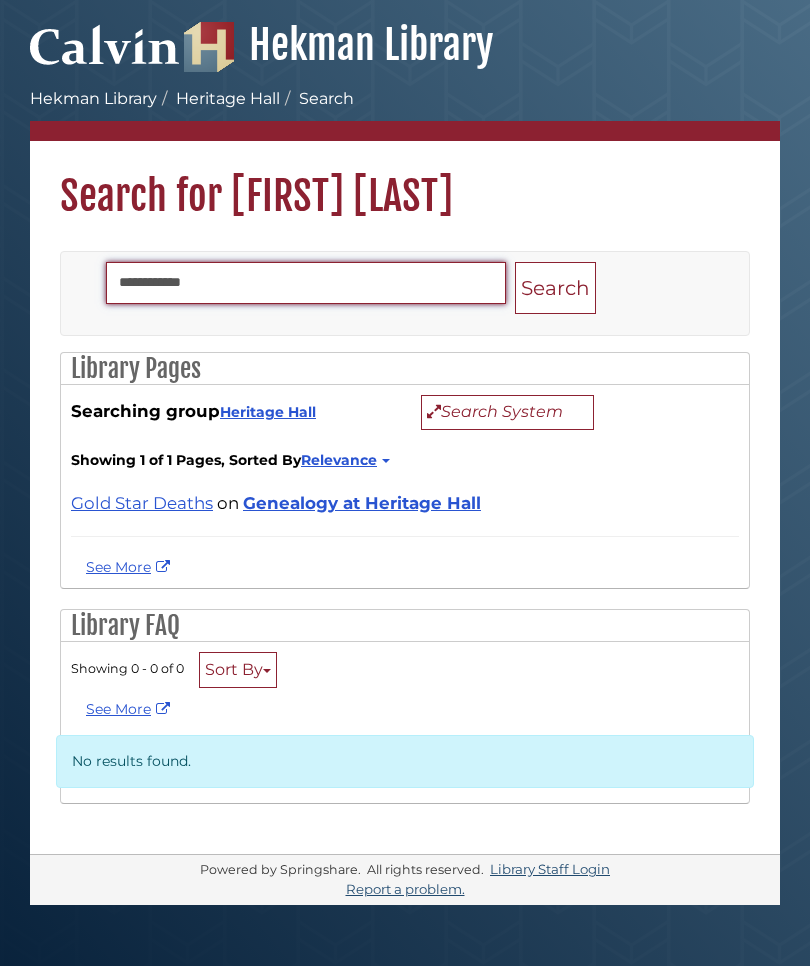 click on "**********" at bounding box center [306, 283] 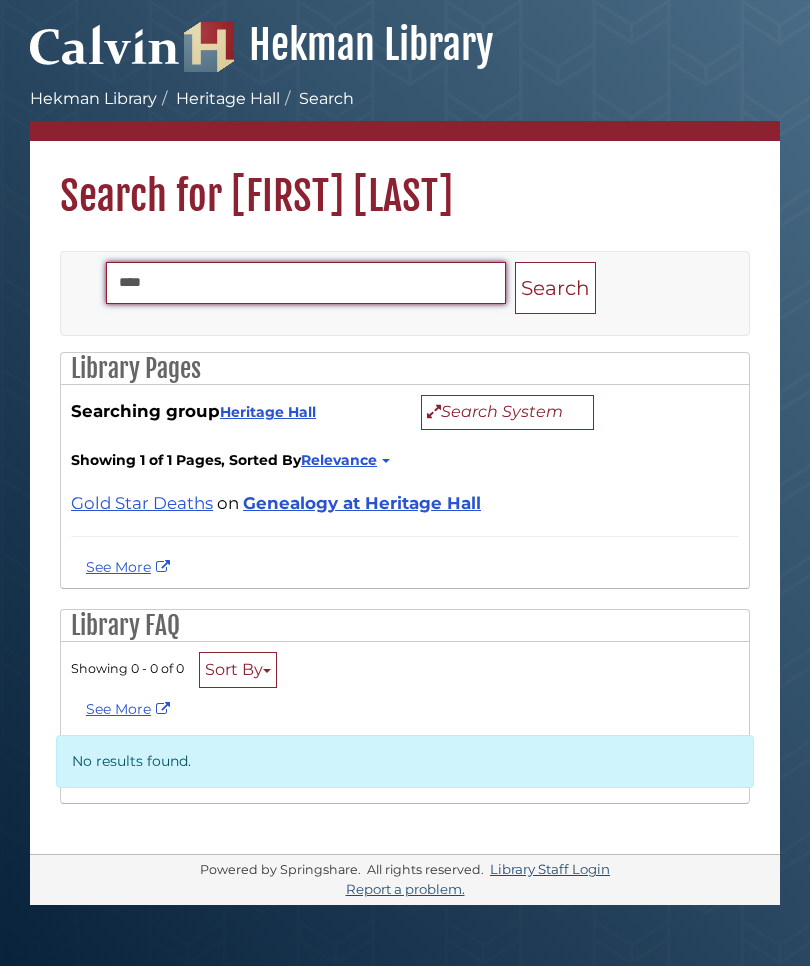 click on "Search" at bounding box center [555, 288] 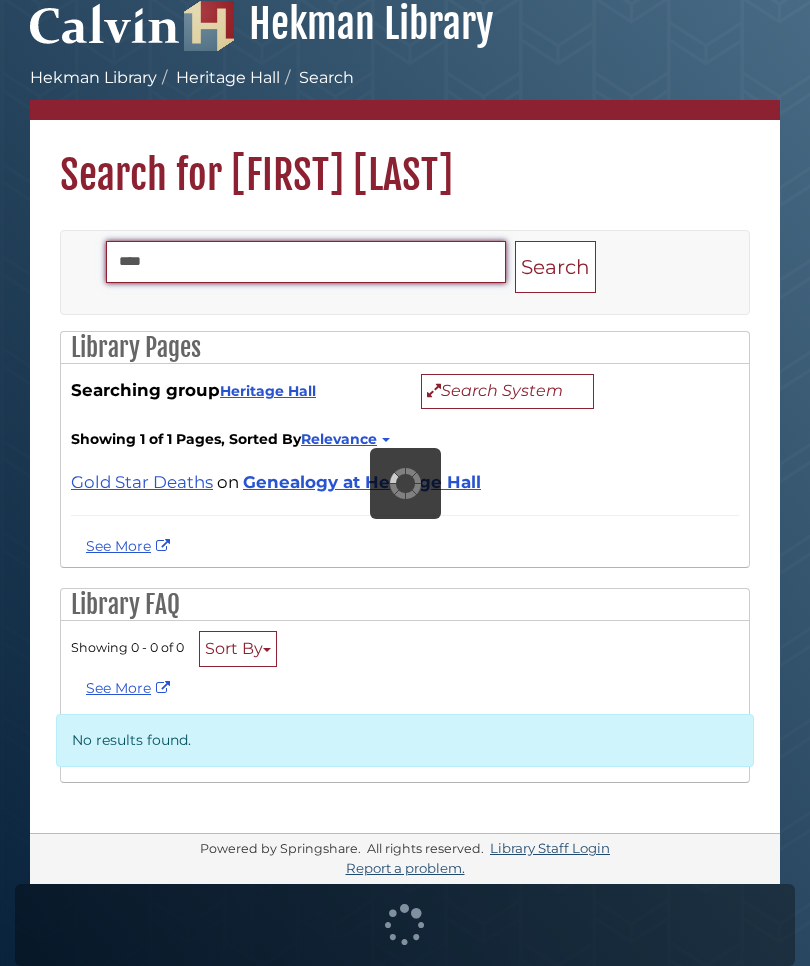click on "Search" at bounding box center (555, 267) 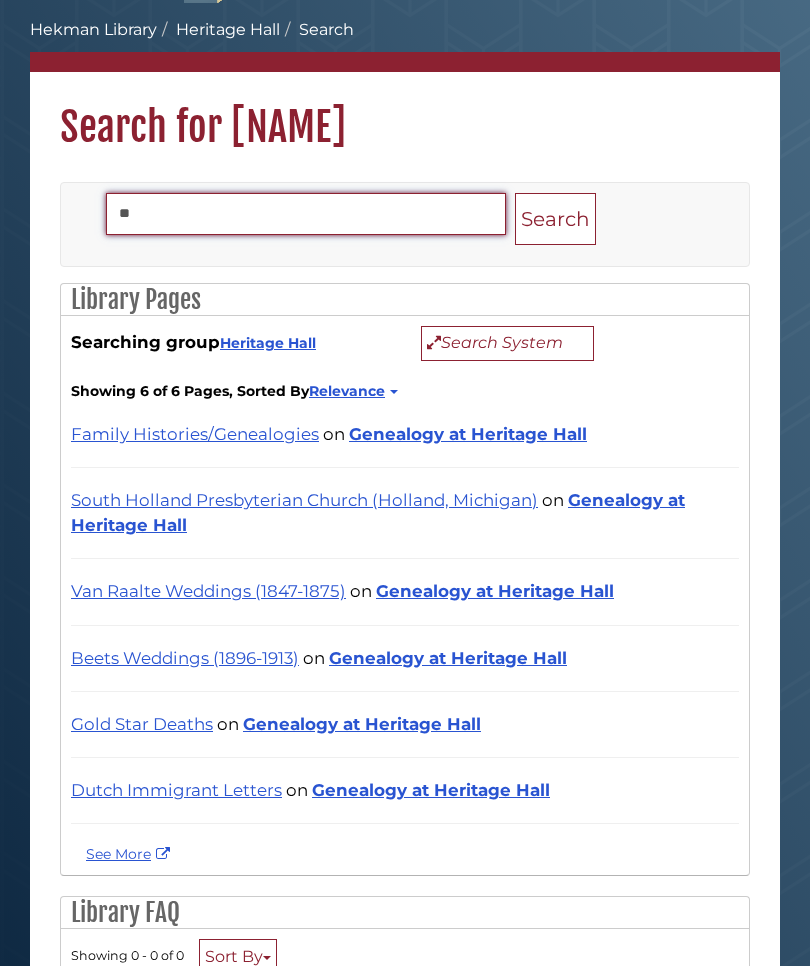 type on "*" 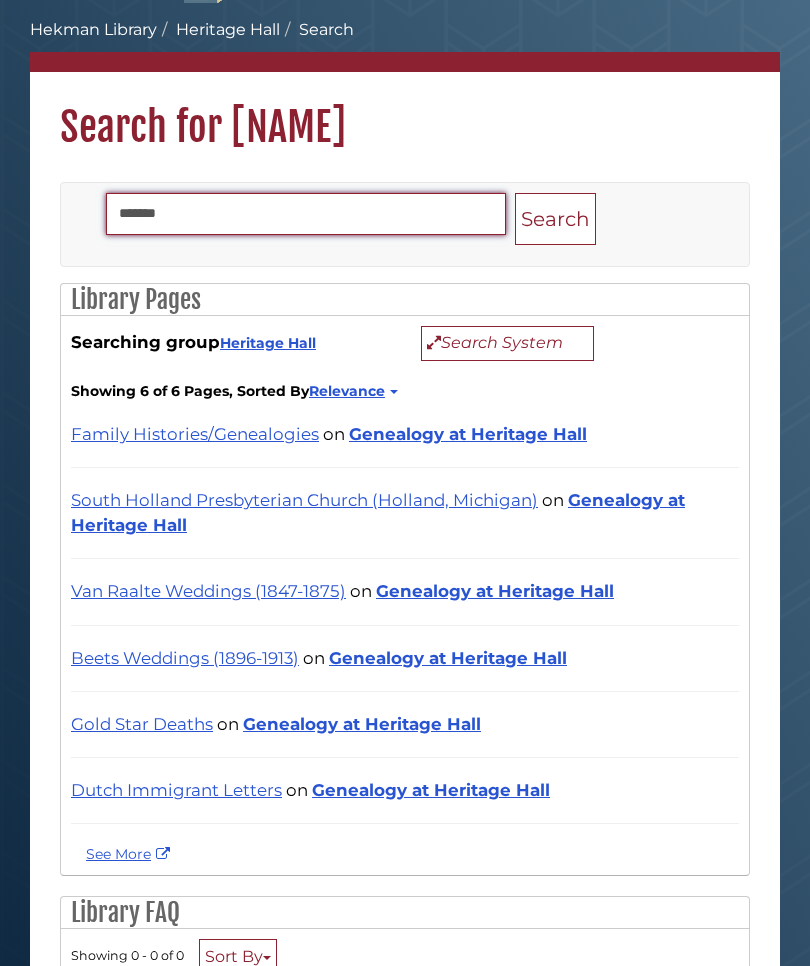 click on "Search" at bounding box center (555, 219) 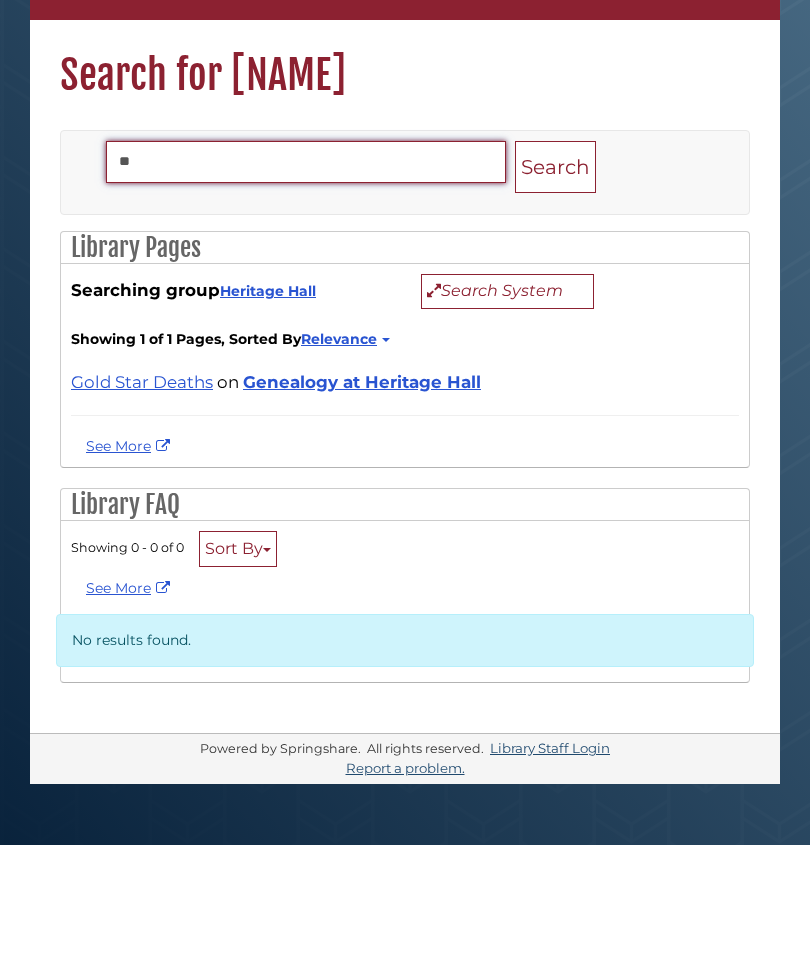 type on "*" 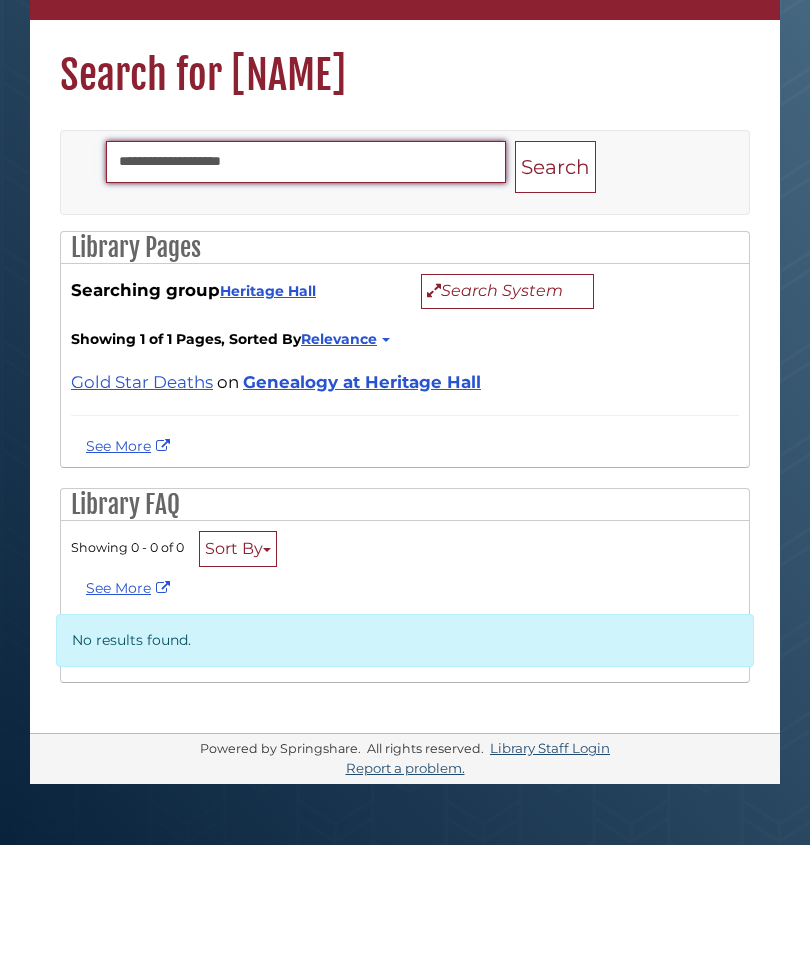 type 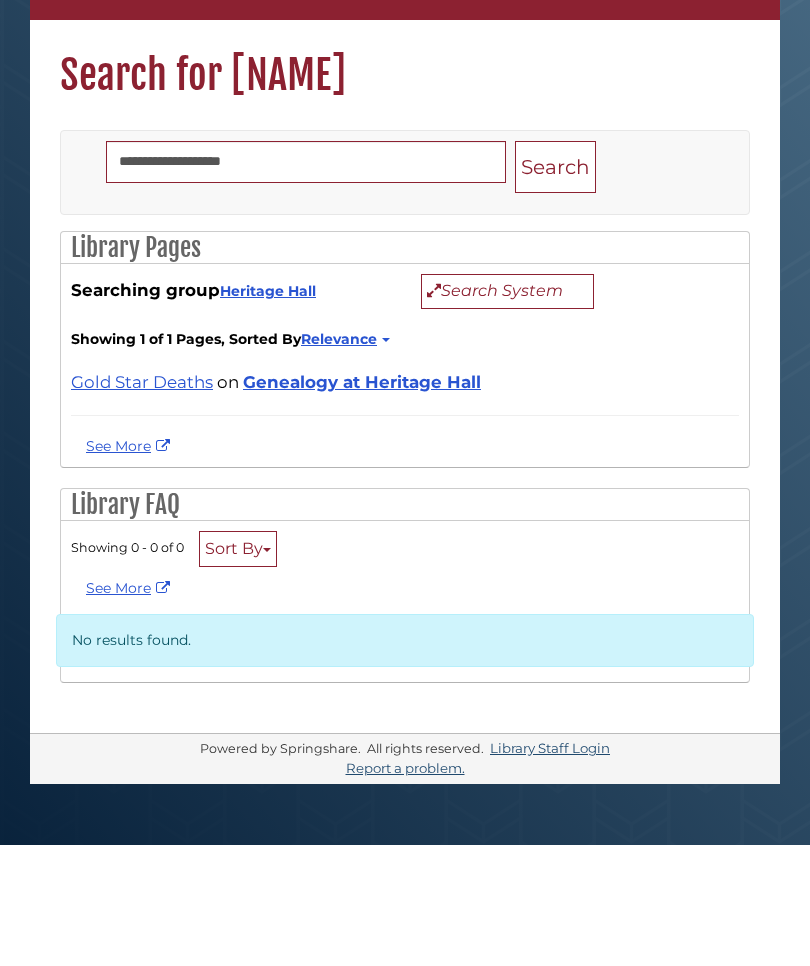 click on "Sort By" at bounding box center (238, 670) 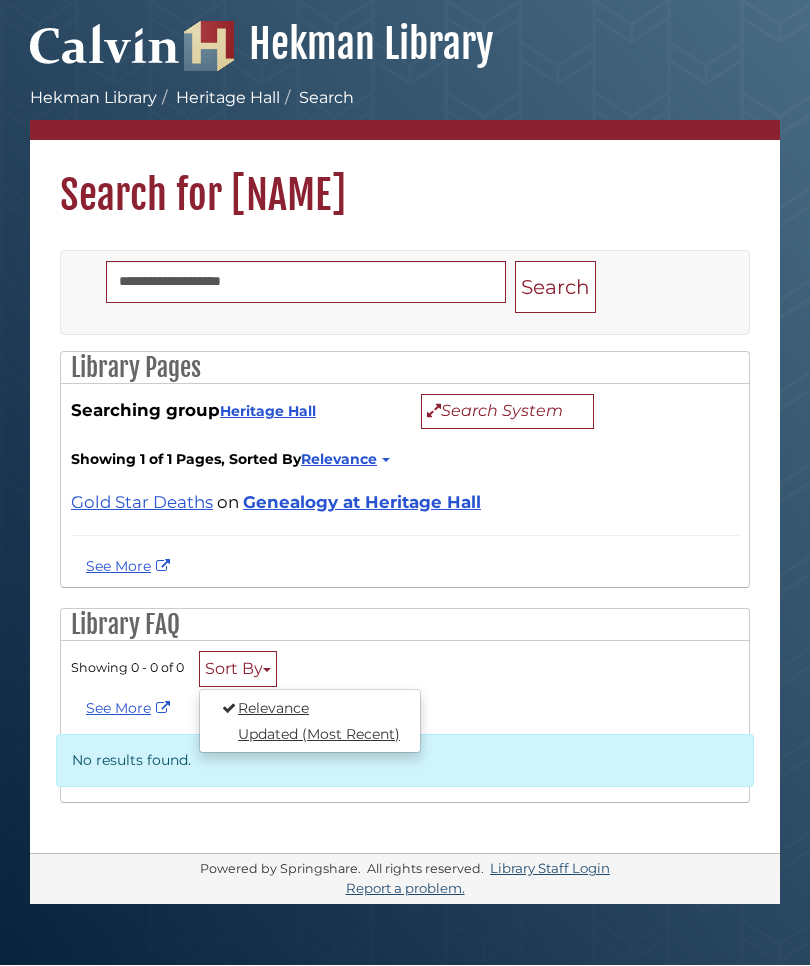 click at bounding box center (405, 483) 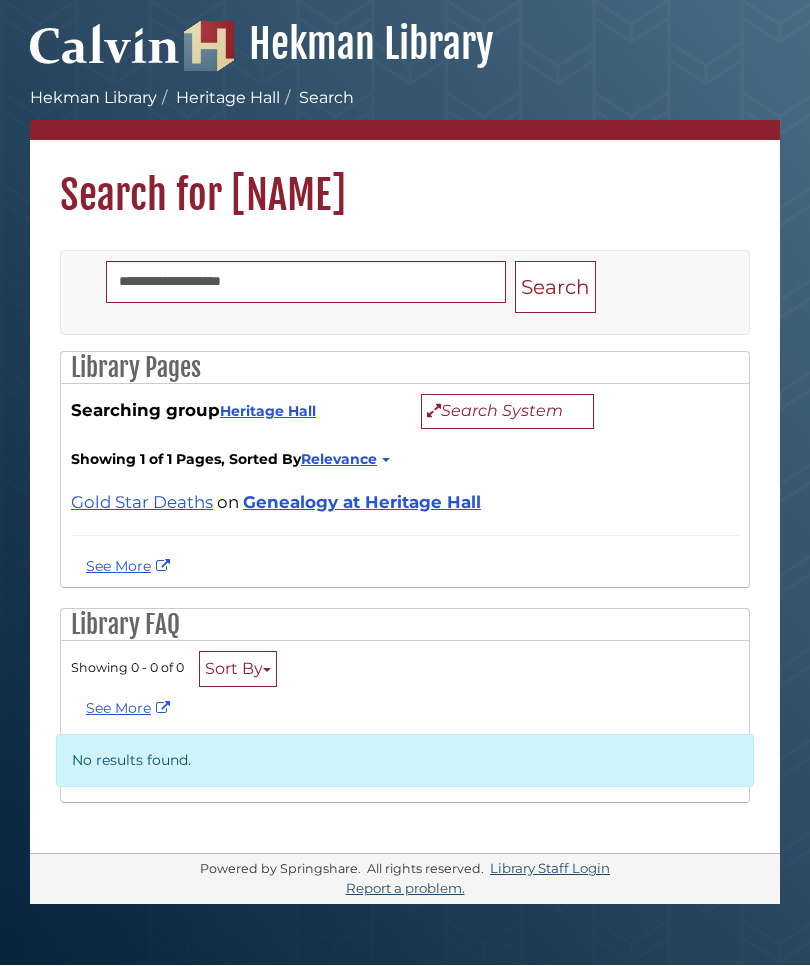 click on "Heritage Hall" at bounding box center (268, 412) 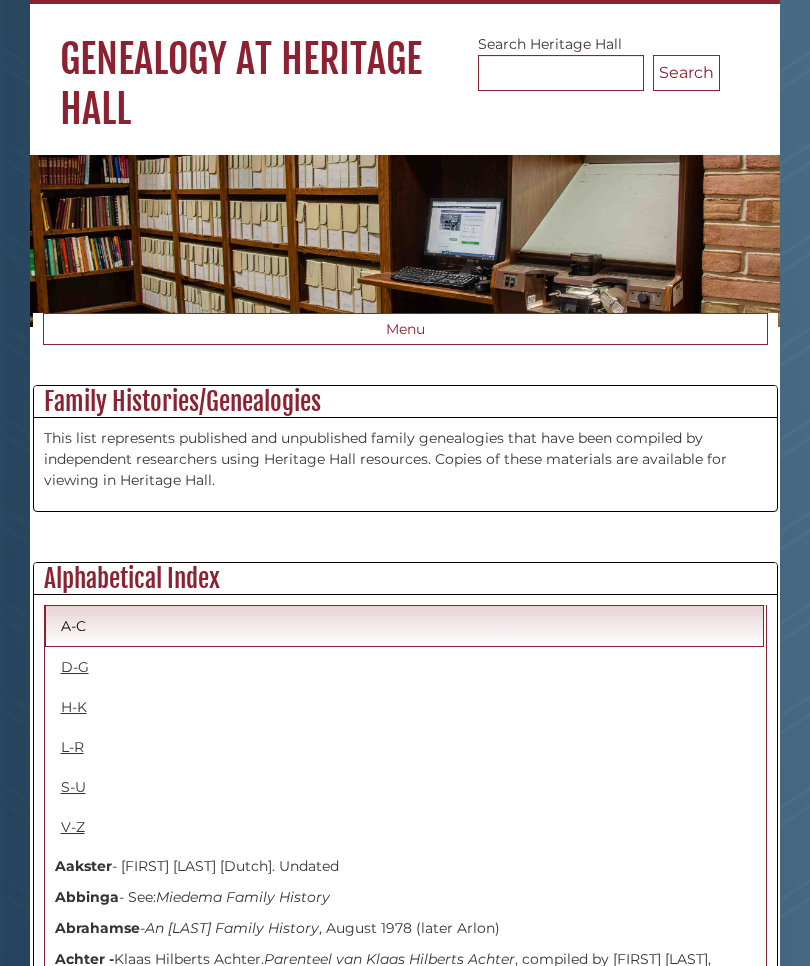 scroll, scrollTop: 134, scrollLeft: 0, axis: vertical 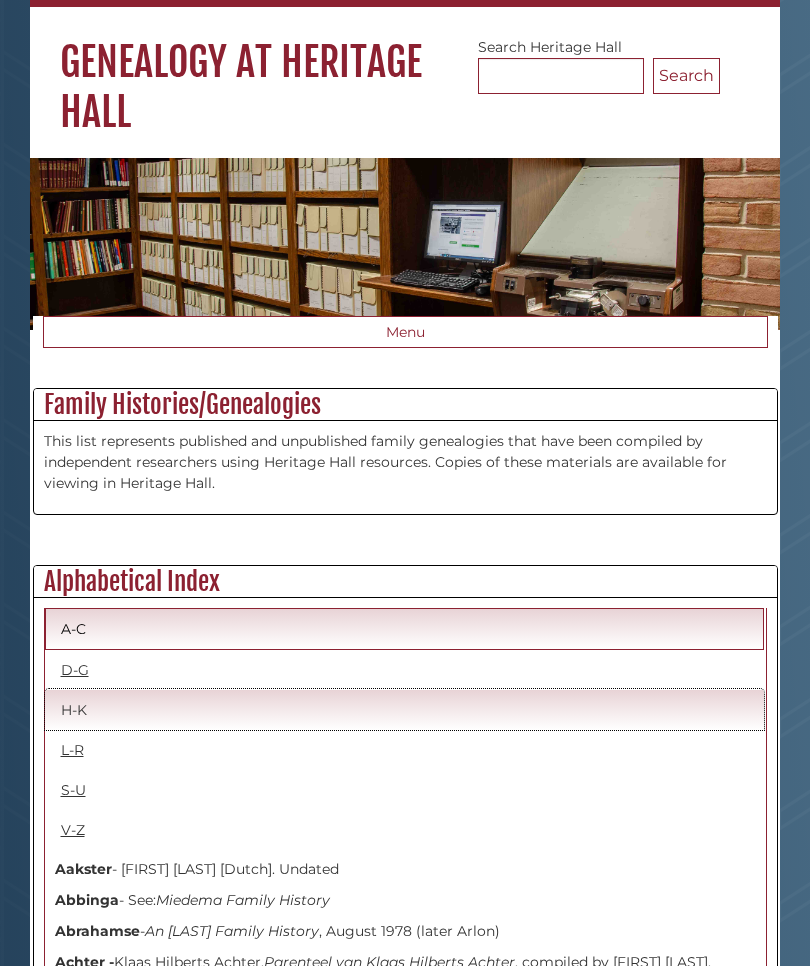 click on "H-K" at bounding box center [404, 709] 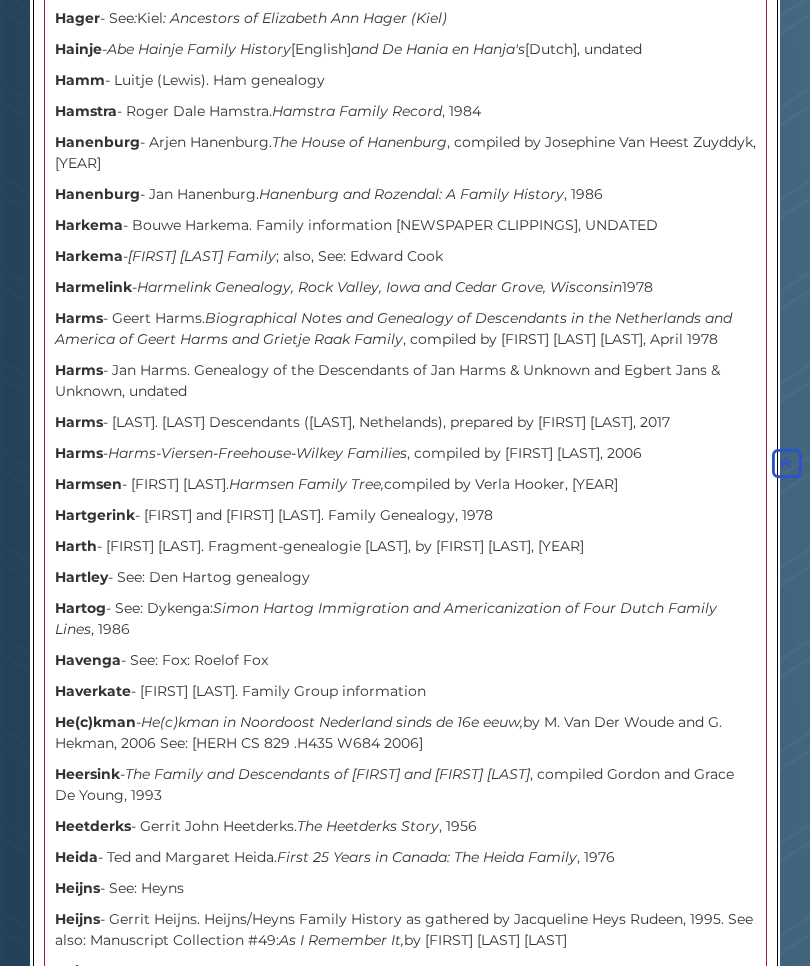 scroll, scrollTop: 1390, scrollLeft: 0, axis: vertical 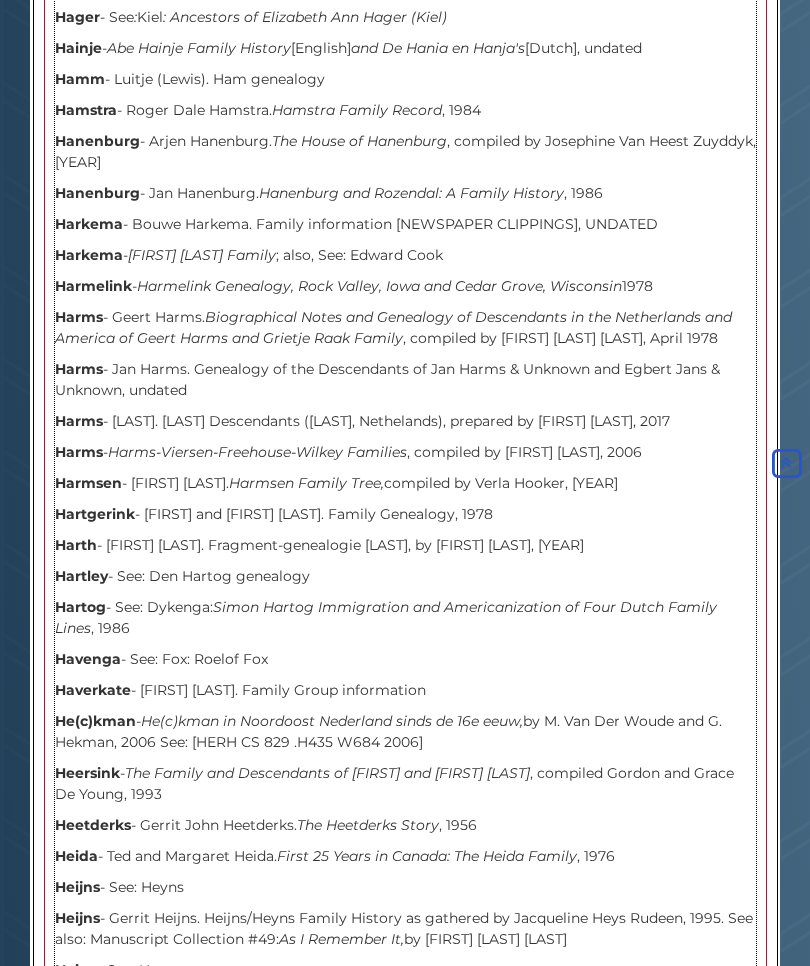click on "[LAST] - [FIRST] and [FIRST] [LAST]. Family Genealogy, [YEAR]" at bounding box center [405, 515] 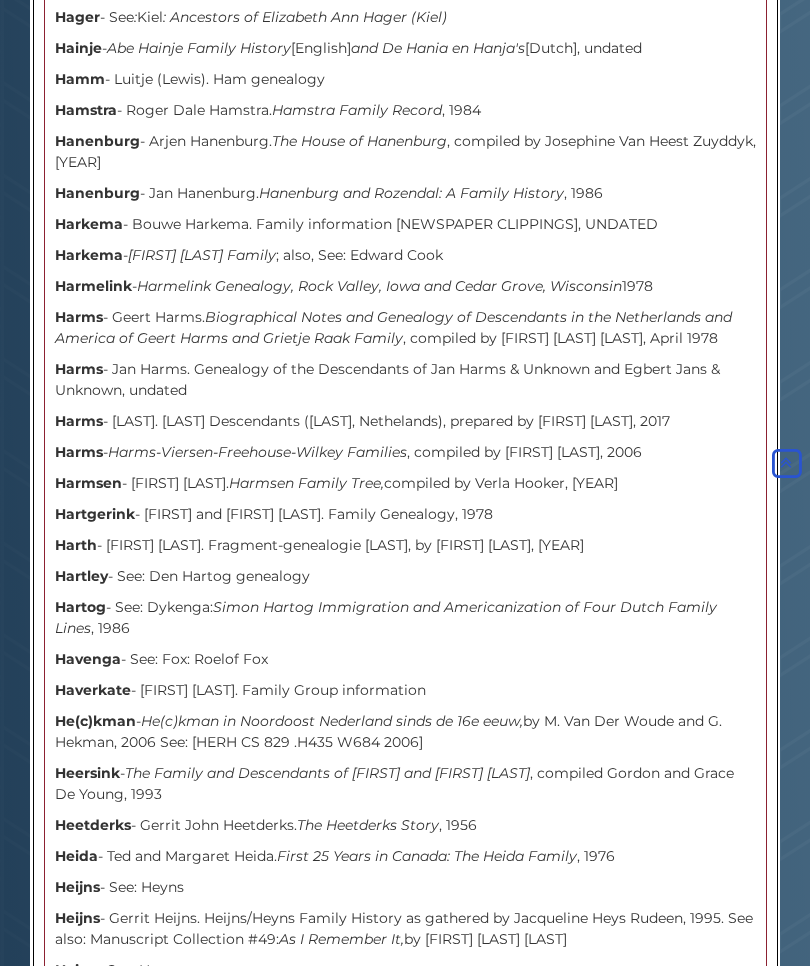 click on "Skip to Main Content
[LAST]
Library
[LAST] University [LAST] Library Heritage Hall Genealogy at Heritage Hall Family Histories/Genealogies
Search Heritage Hall
Search
Genealogy at Heritage Hall
Life Event Announcements
Toggle Dropdown" at bounding box center [405, 4610] 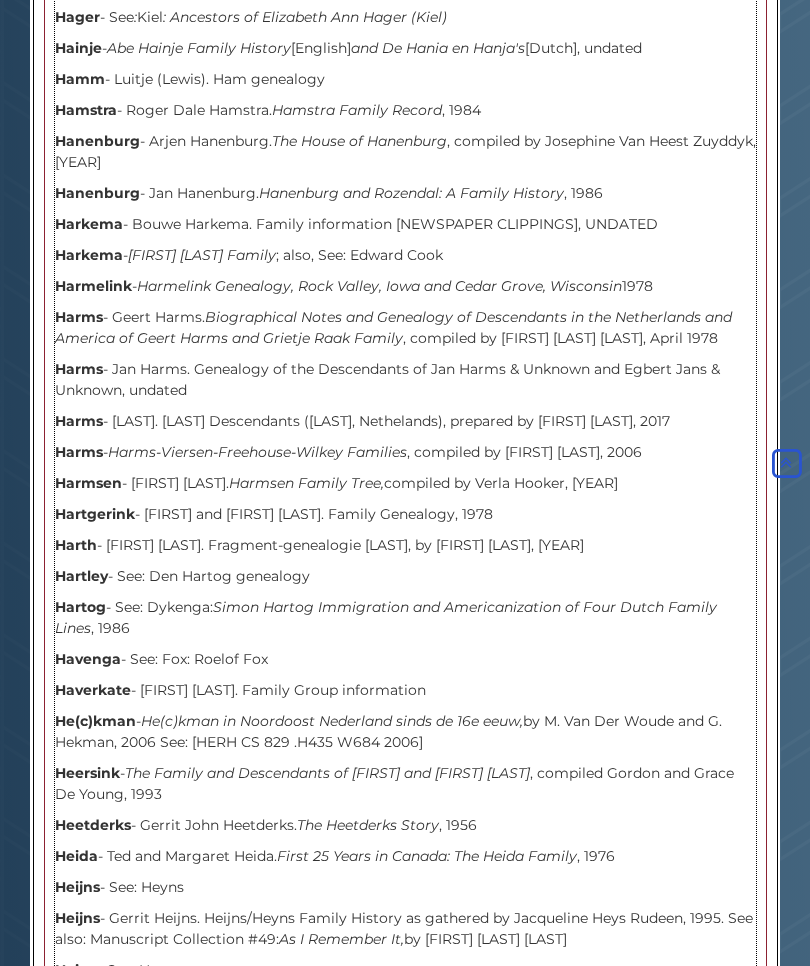 click on "Hartgerink" at bounding box center [95, 514] 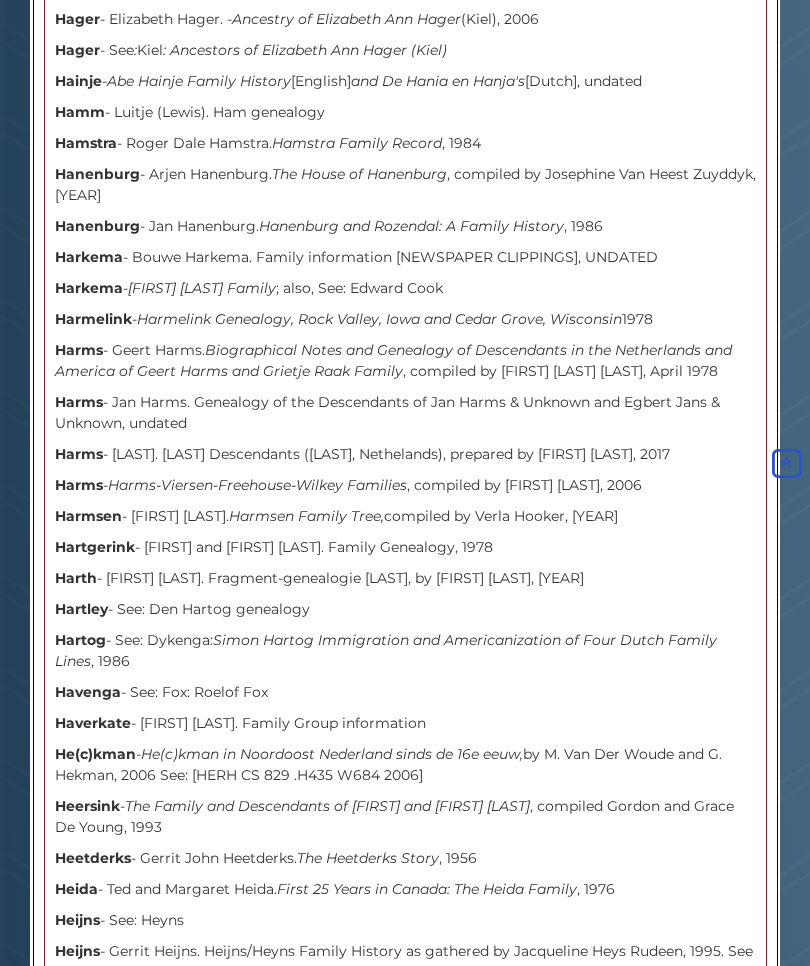 click at bounding box center [786, 462] 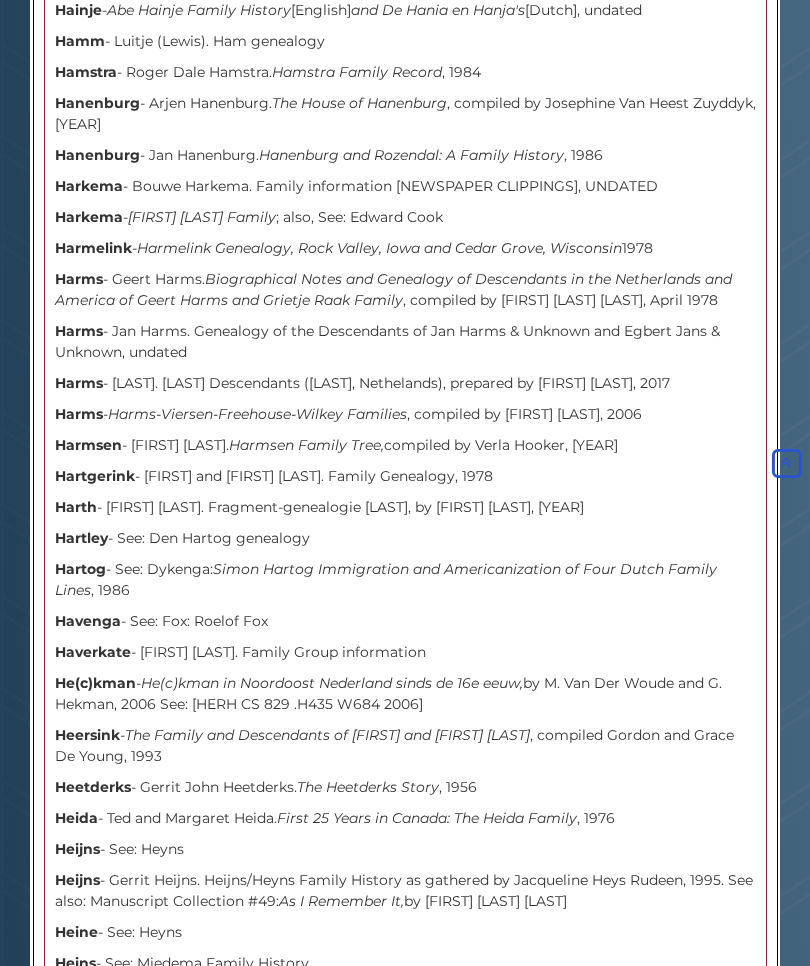 scroll, scrollTop: 1420, scrollLeft: 0, axis: vertical 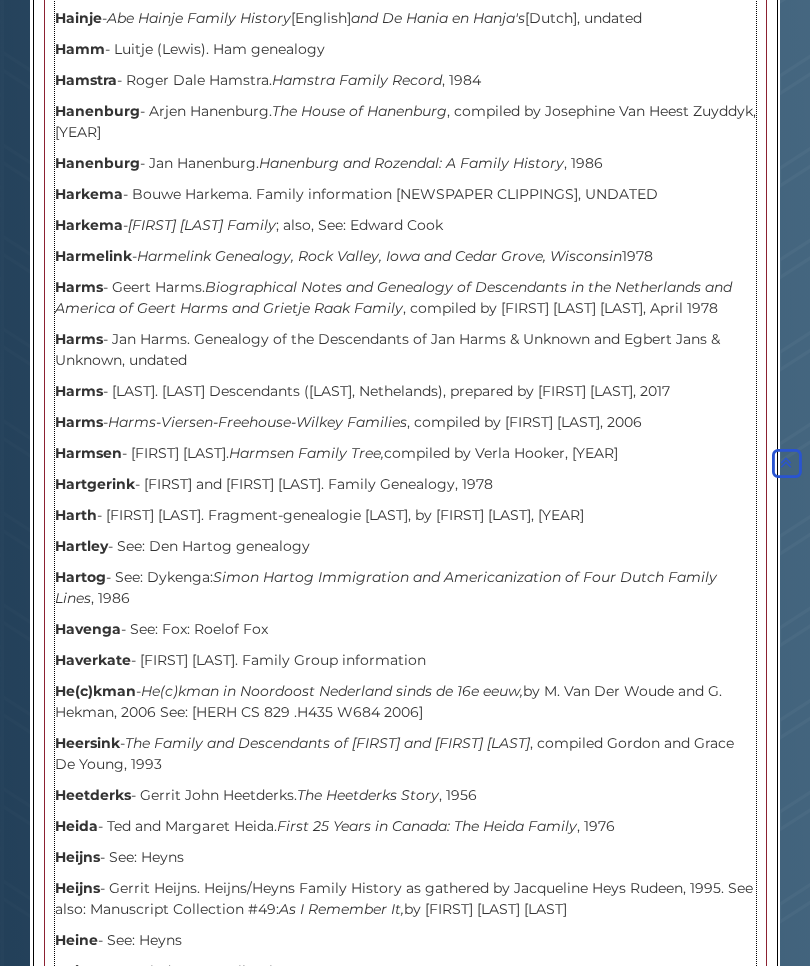 click on "Hartgerink" at bounding box center [95, 485] 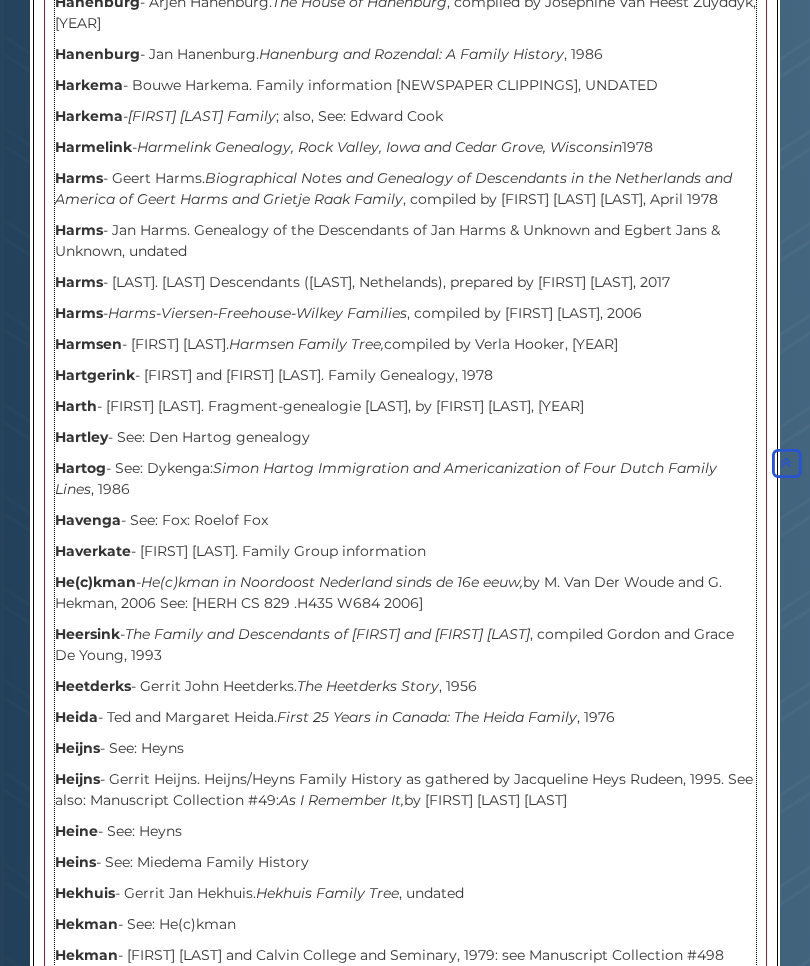 scroll, scrollTop: 1530, scrollLeft: 0, axis: vertical 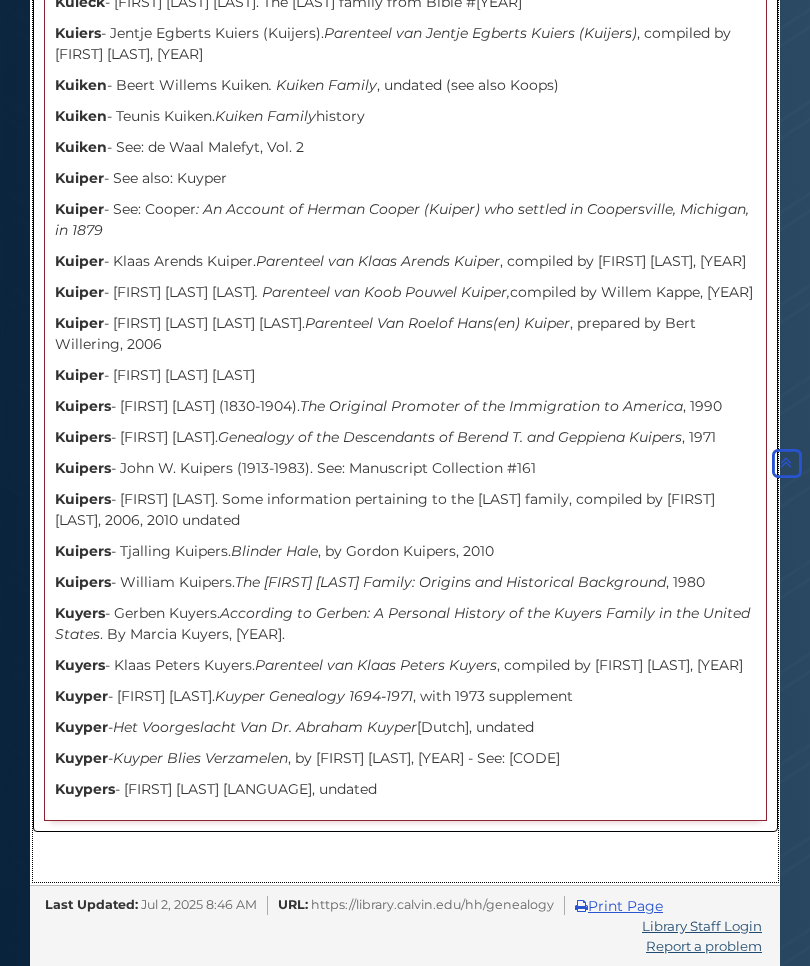 click on "Alphabetical Index
A-C
D-G
H-K
L-R
S-U
V-Z
Aakster  - Hendrik Aakster [Dutch]. Undated
Abbinga  - See:  Miedema Family History
Abrahamse  -  An Abrahamse Family History , August 1978 (later Arlon)
Achter -  Klaas Hilberts Achter.  Parenteel van Klaas Hilberts Achter , compiled by Willem Kappe, 2010
Acterhof  - Jacob Acterhof
Alberda  -  The New World Descendants and Old World Ancestors of Machiel Alberda , 1994
Albers  - See: Van Zoeren, Gerrit
Alderink  -  Alderink and Masselink Godeke: A Goodly Heritage , 1985
Alderink  -  Fragments United,  by Denise Alderink, 1988
Alfers
Algera/Algra
Andre" at bounding box center (405, -4743) 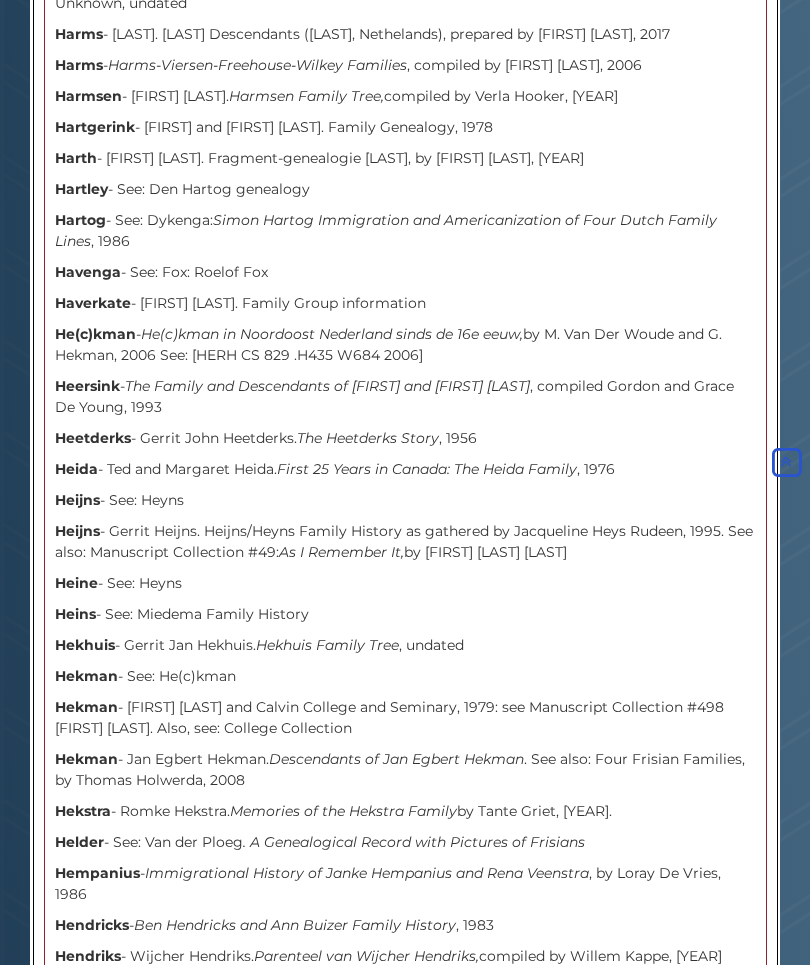 scroll, scrollTop: 489, scrollLeft: 0, axis: vertical 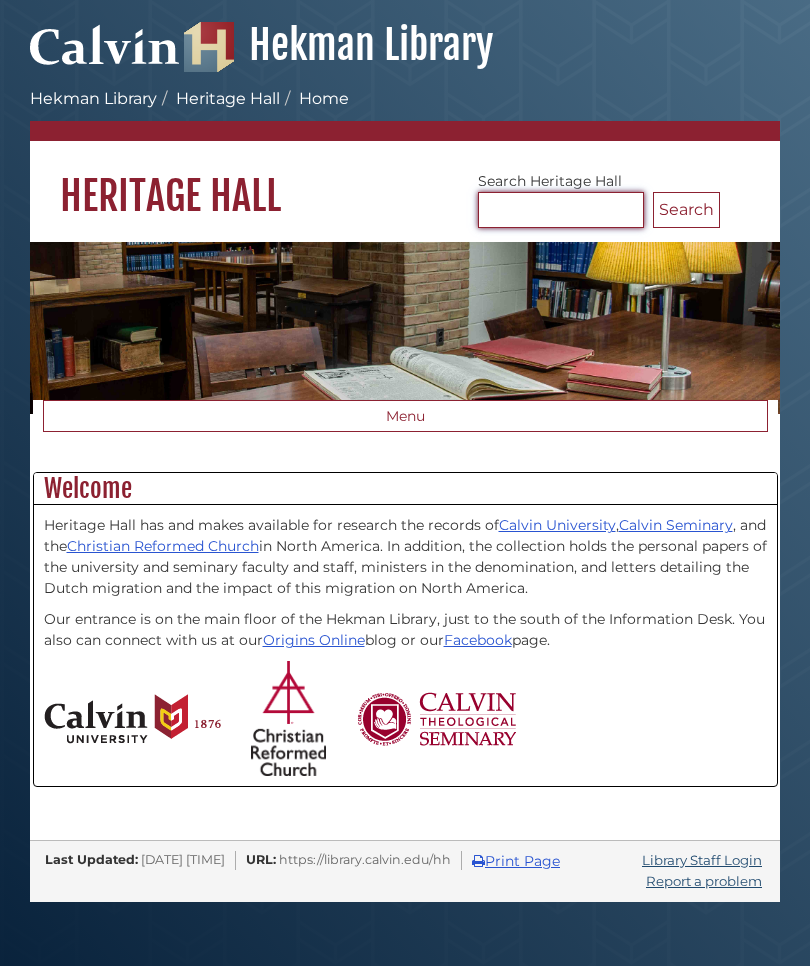 click on "Search Heritage Hall" at bounding box center [561, 210] 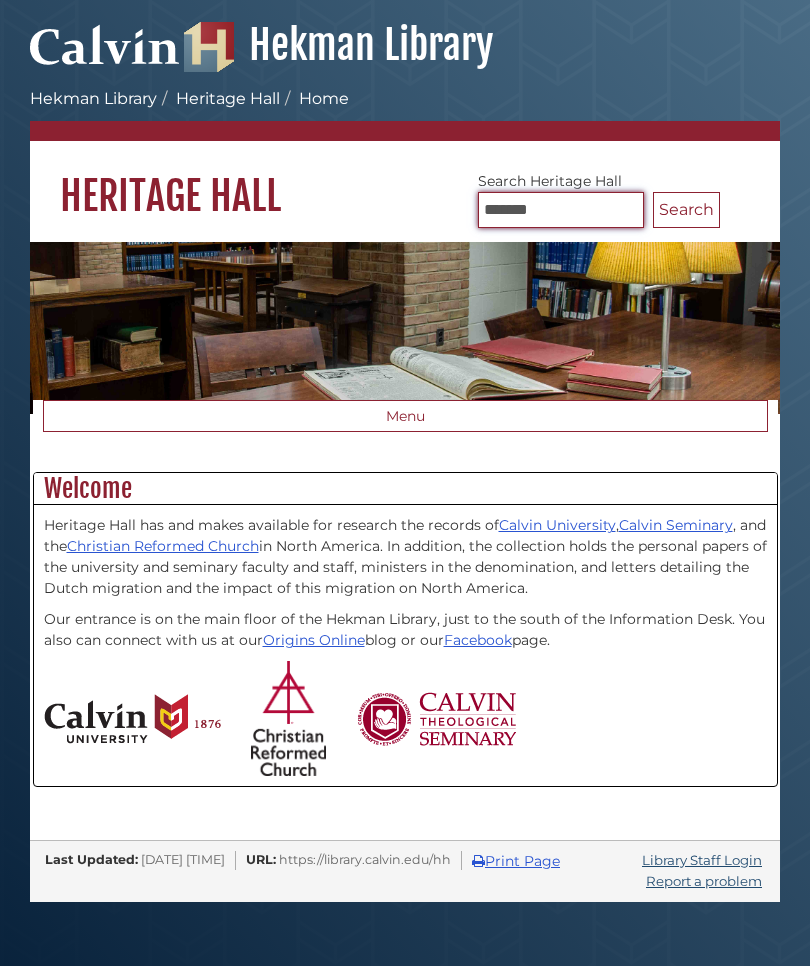 type on "*******" 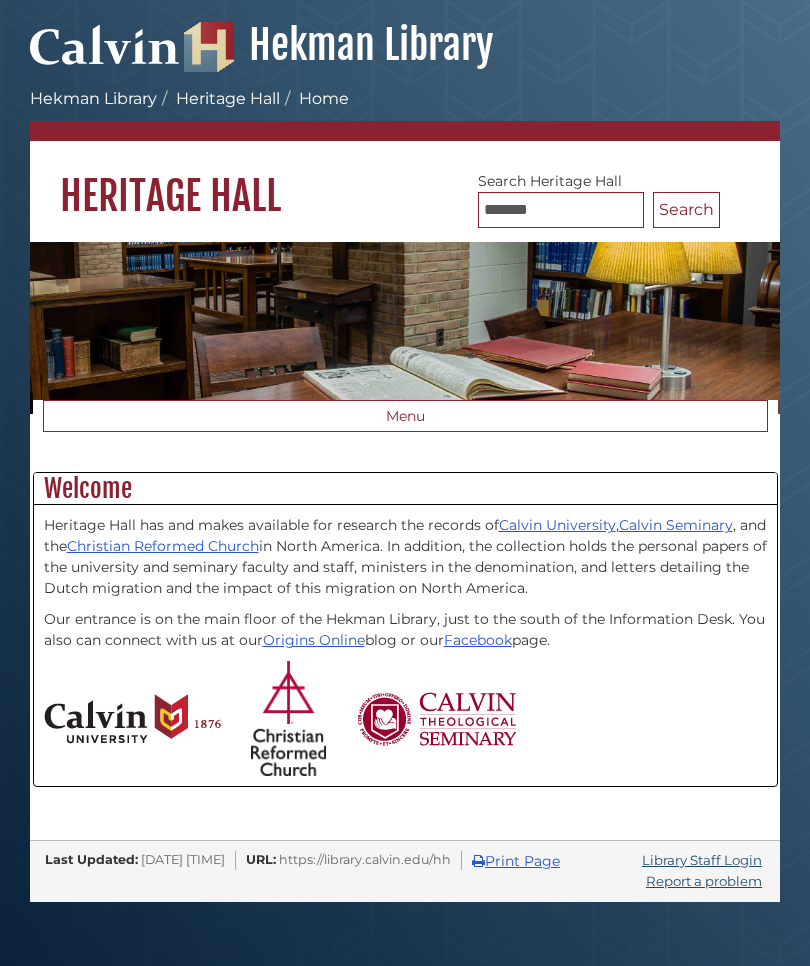 click on "Search" at bounding box center (686, 210) 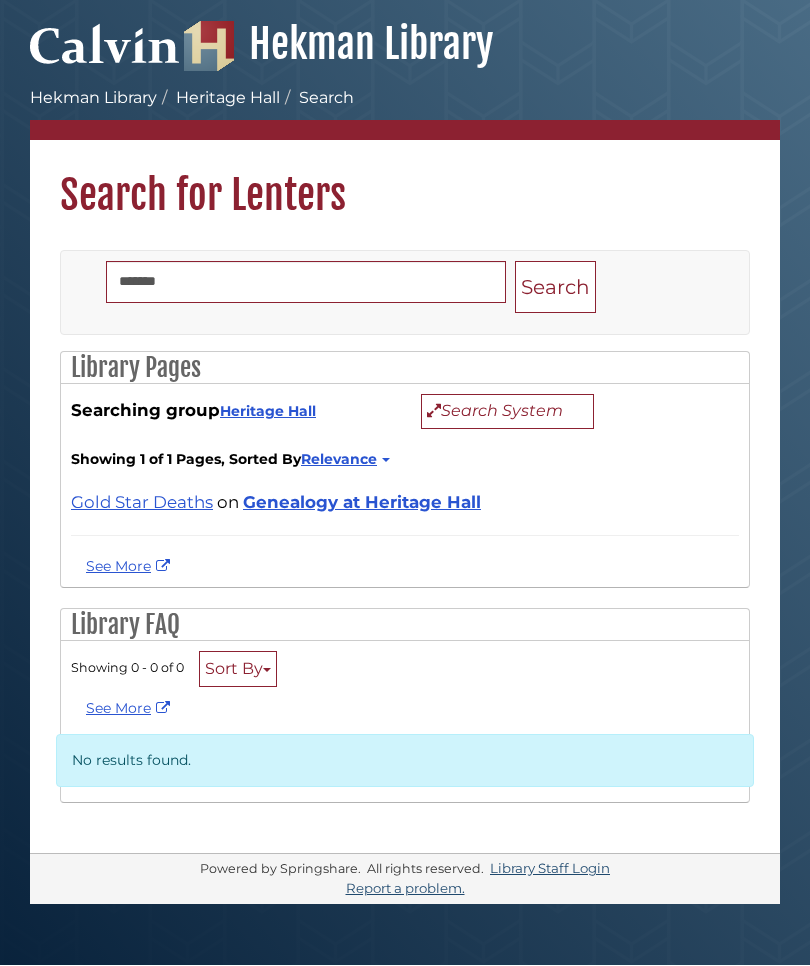 scroll, scrollTop: 67, scrollLeft: 0, axis: vertical 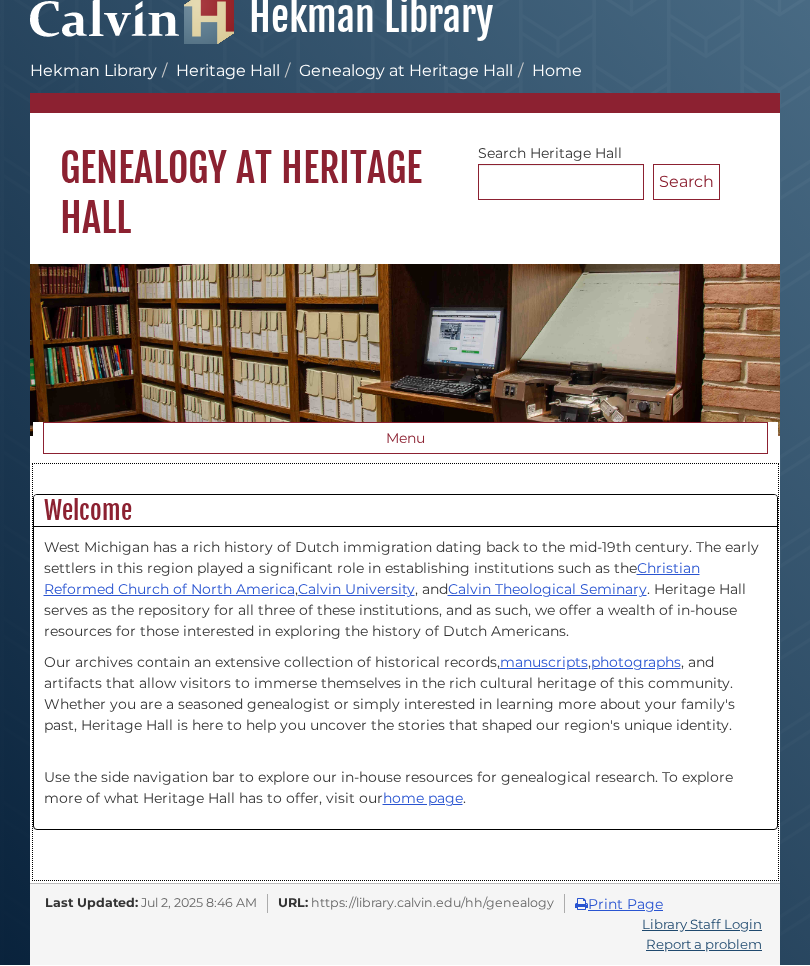 click on "home page" at bounding box center [423, 799] 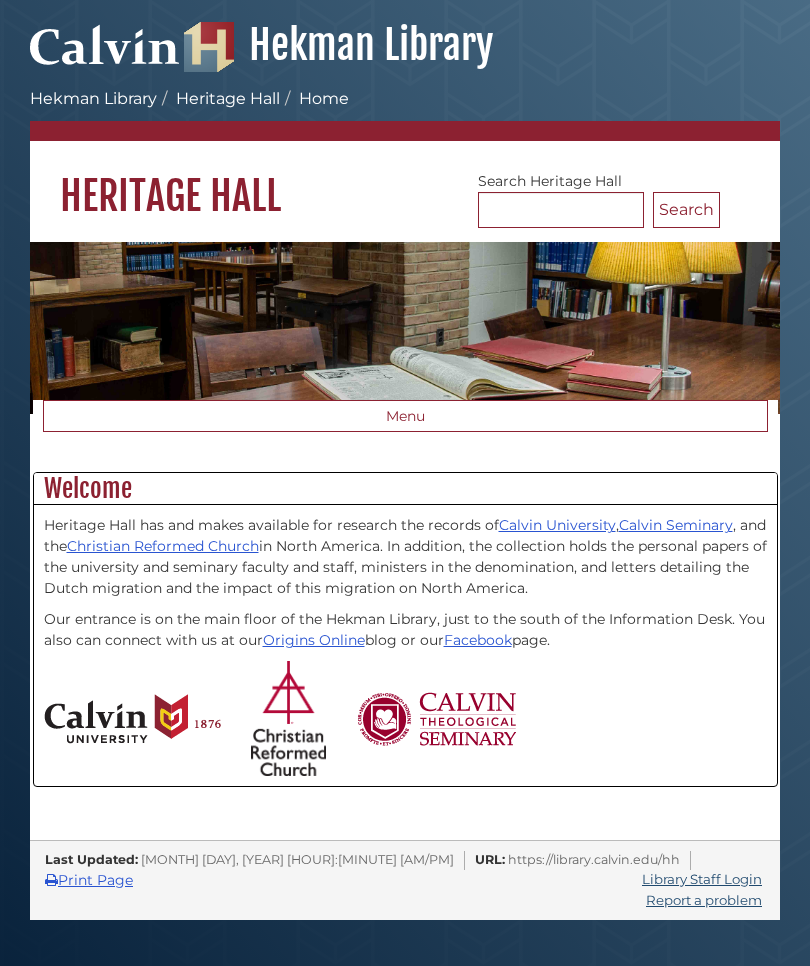 scroll, scrollTop: 0, scrollLeft: 0, axis: both 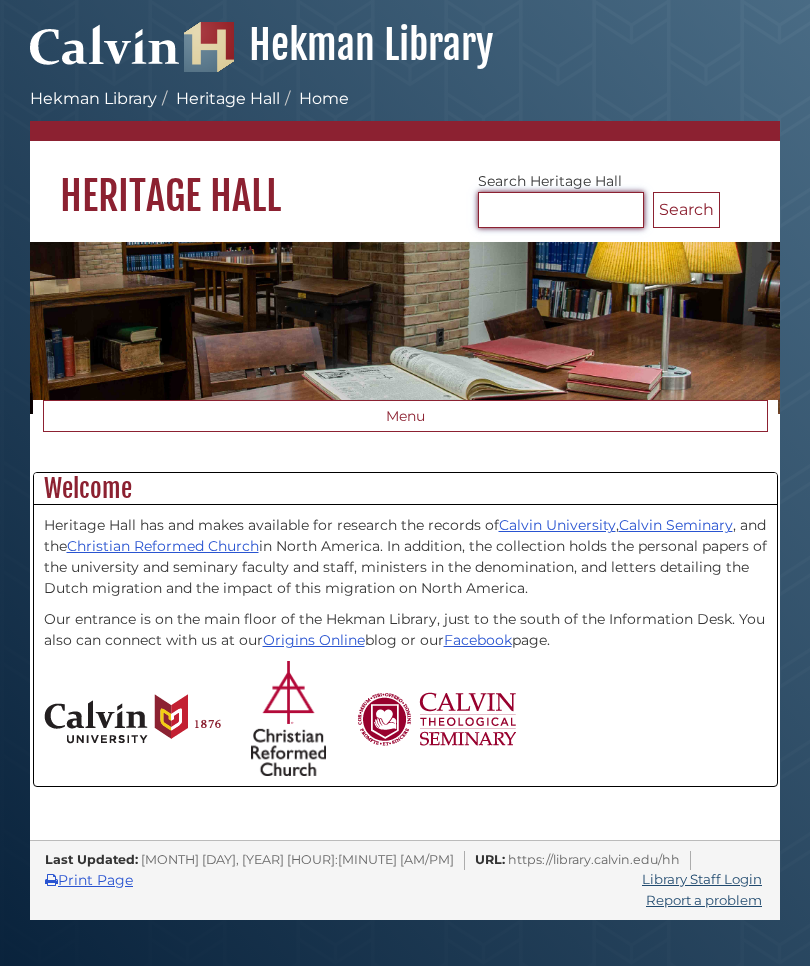 click on "Search Heritage Hall" at bounding box center (561, 210) 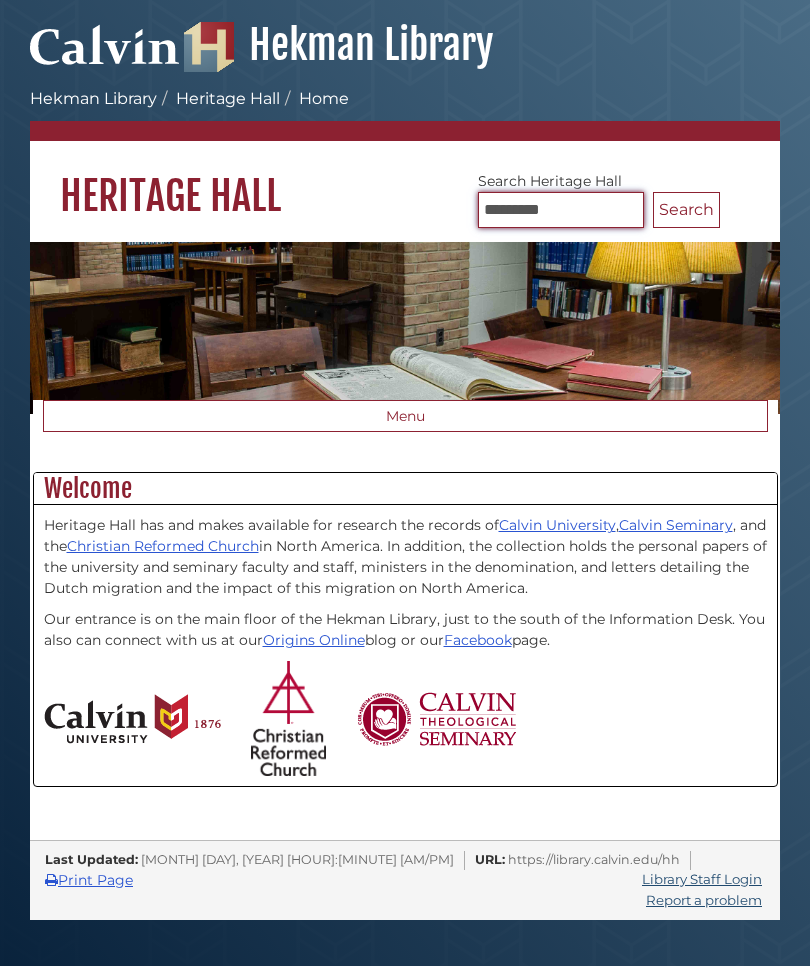type on "*********" 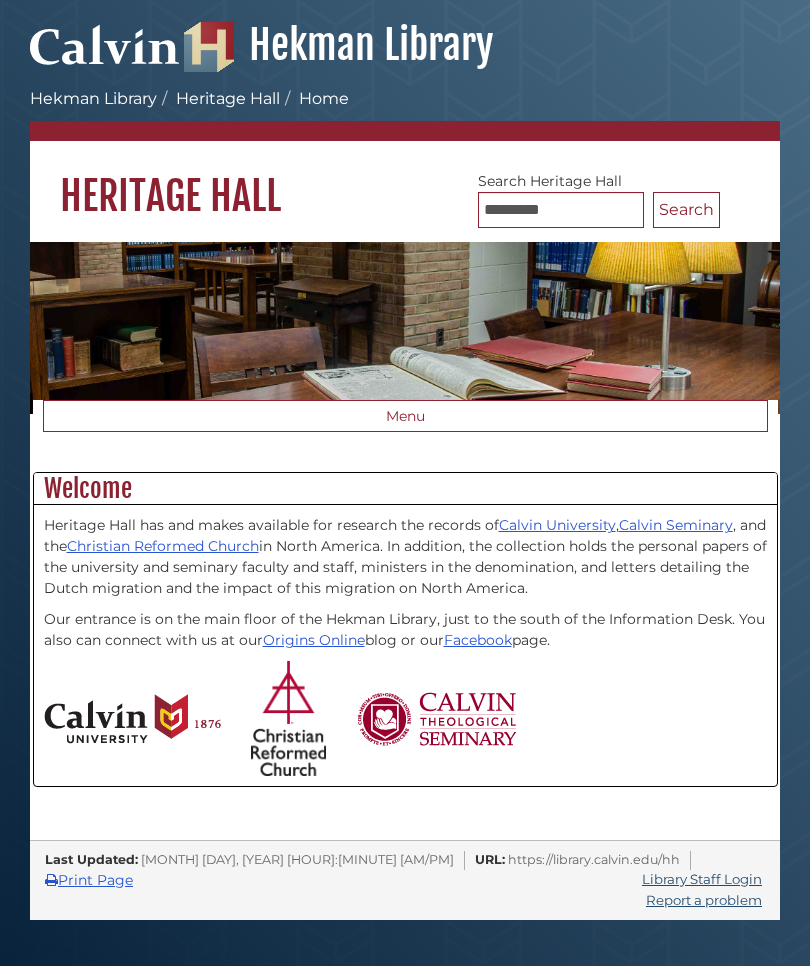 click on "Search" at bounding box center [686, 210] 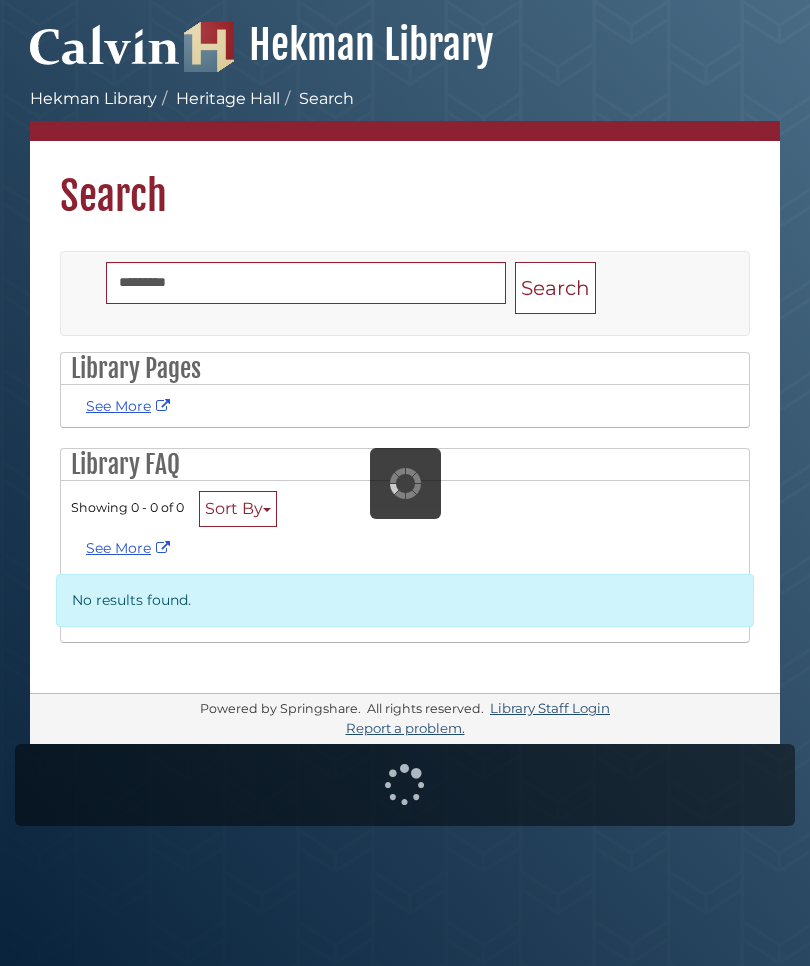 scroll, scrollTop: 0, scrollLeft: 0, axis: both 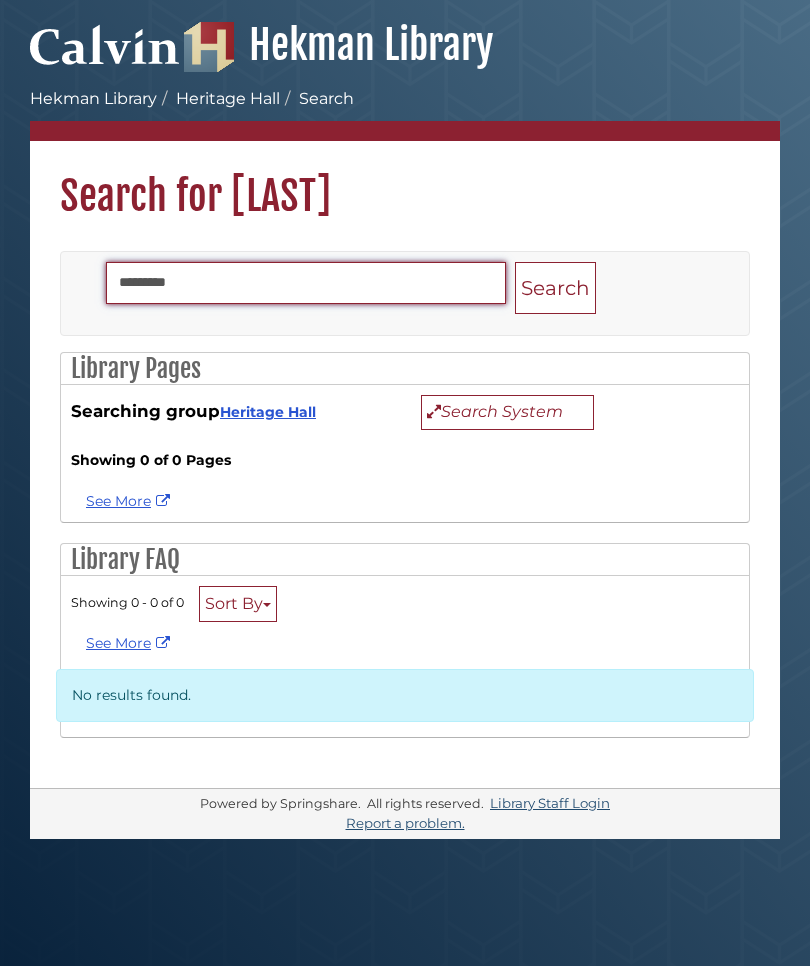 click on "*********" at bounding box center [306, 283] 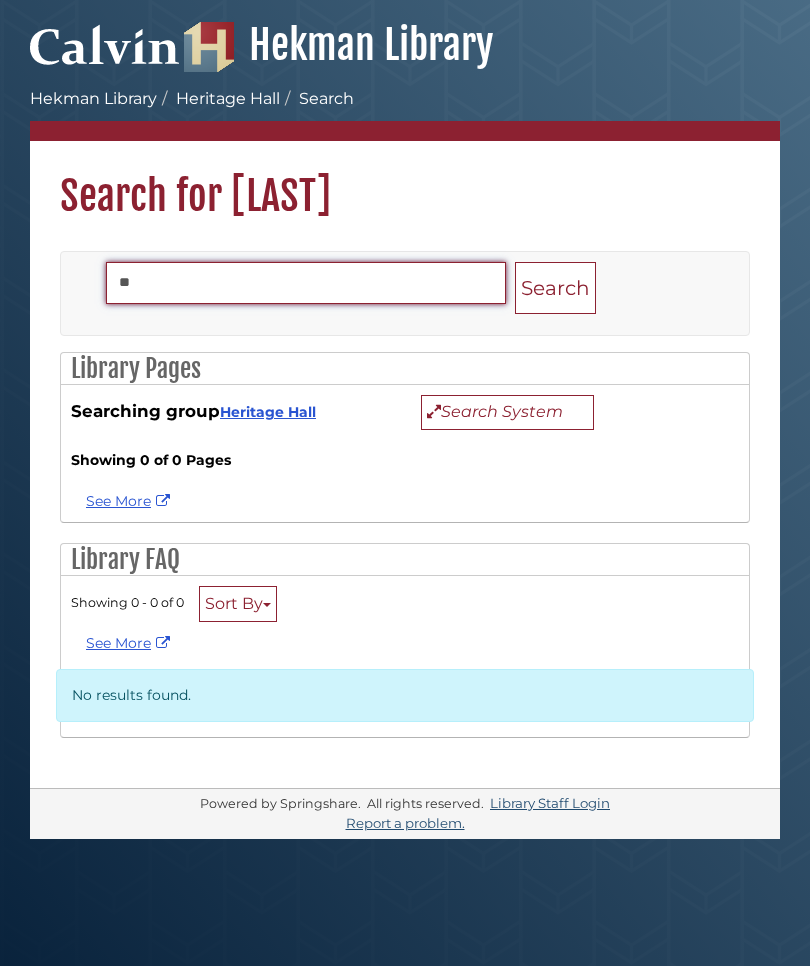 type on "*" 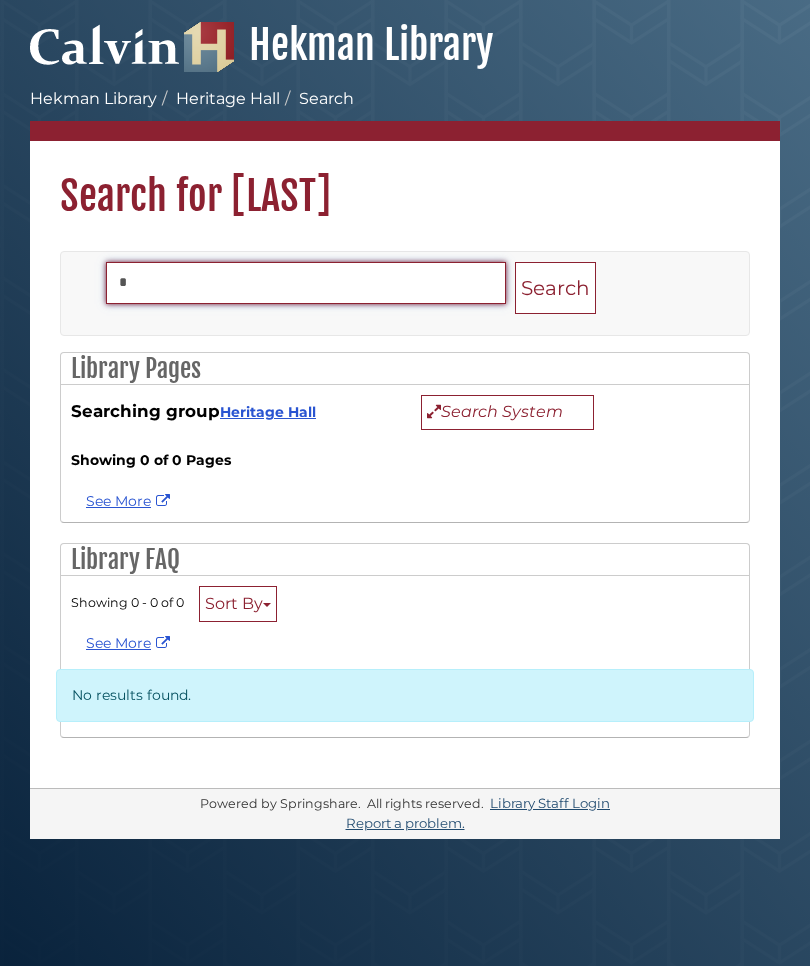 type 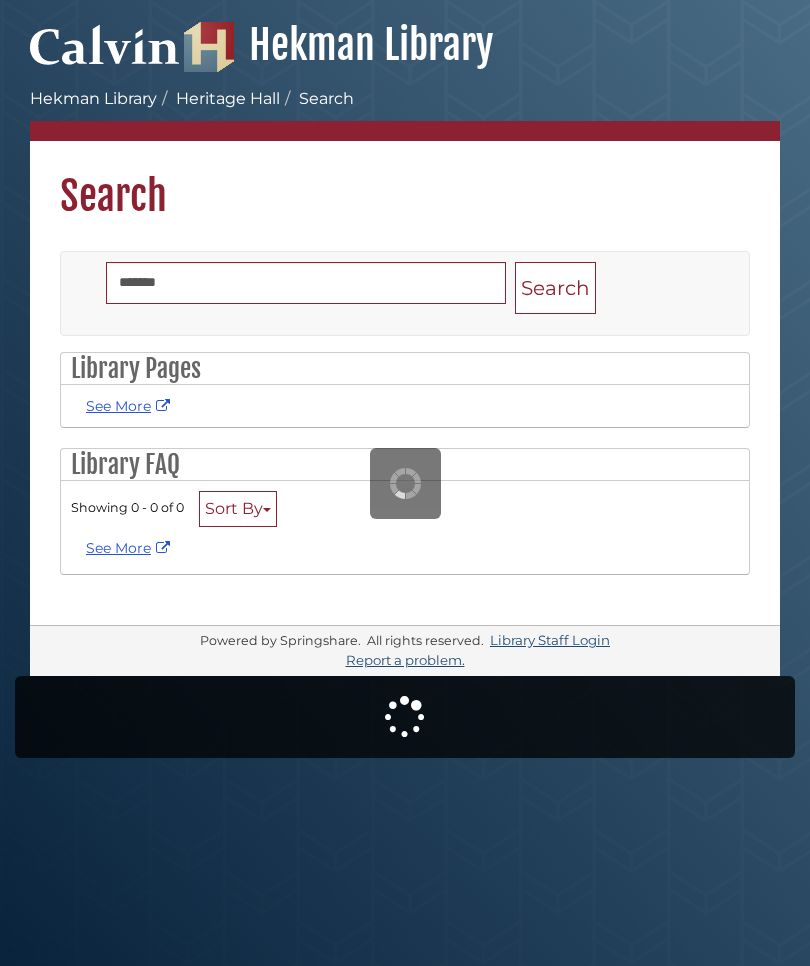 scroll, scrollTop: 68, scrollLeft: 0, axis: vertical 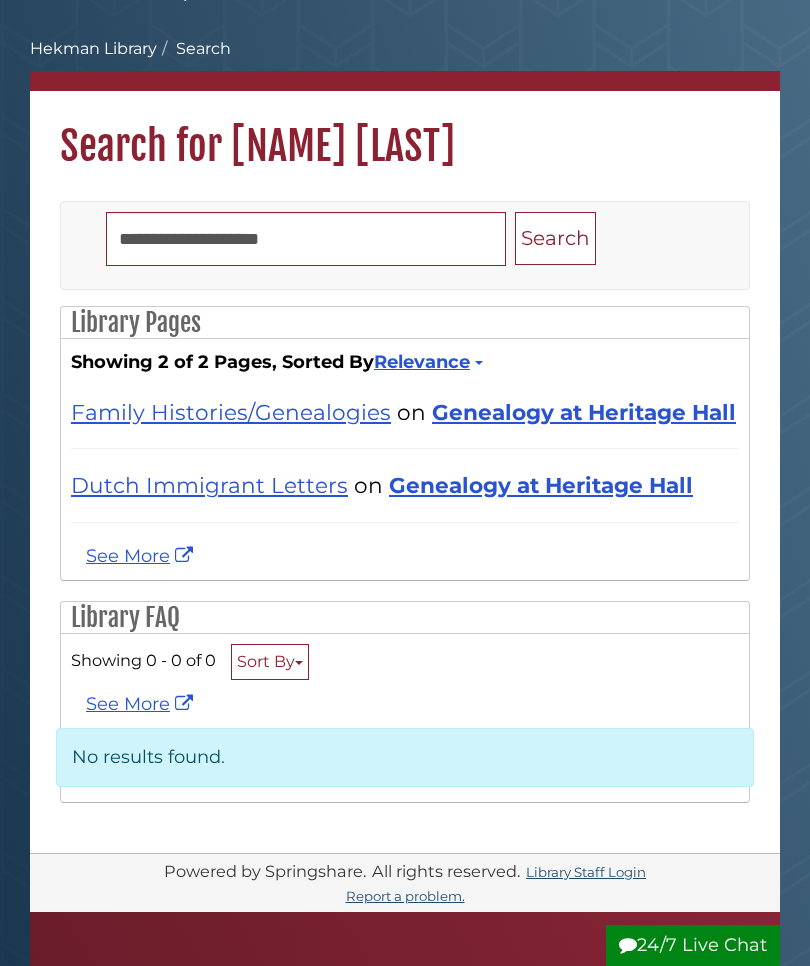 type on "**********" 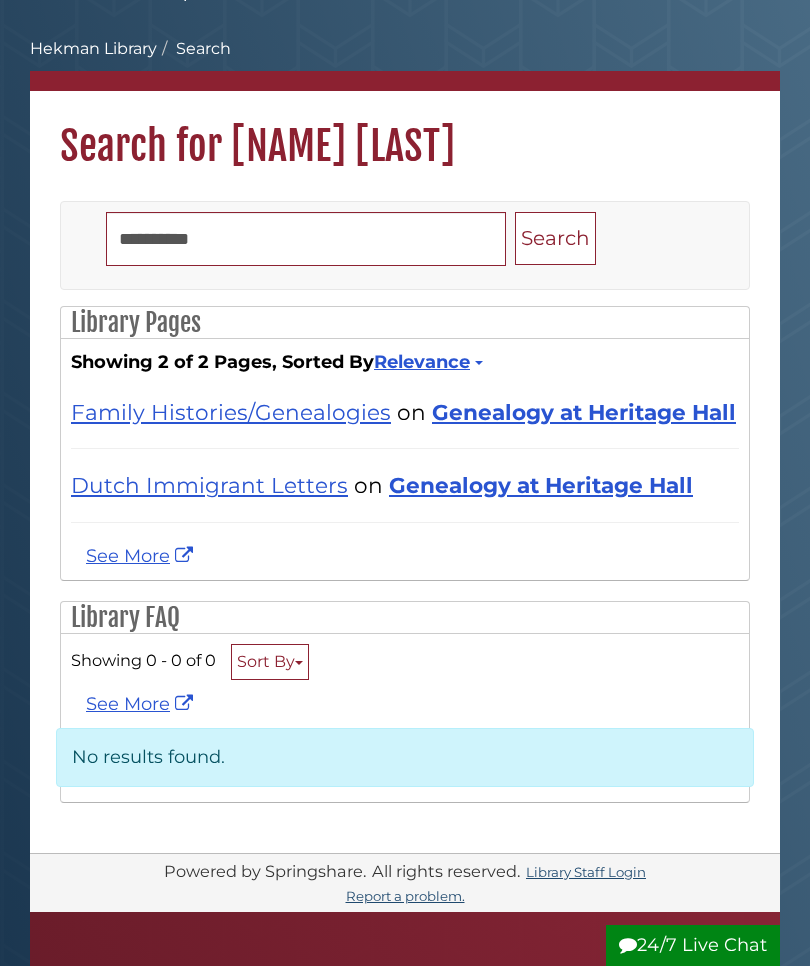 scroll, scrollTop: 0, scrollLeft: 0, axis: both 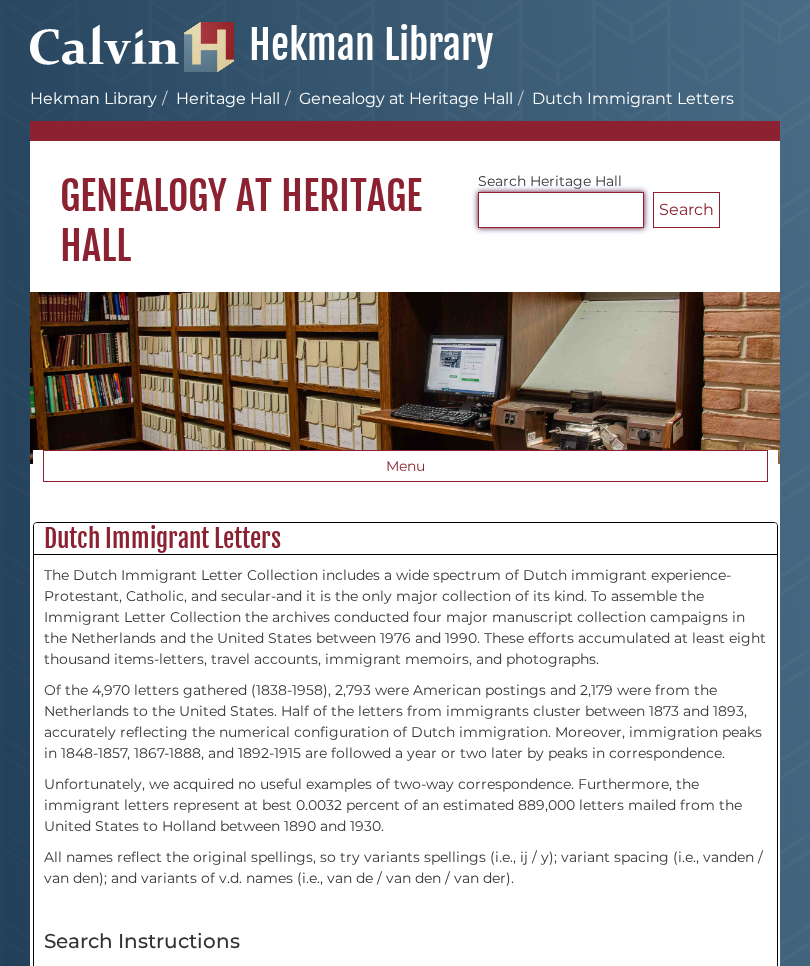click on "Search Heritage Hall" at bounding box center [561, 210] 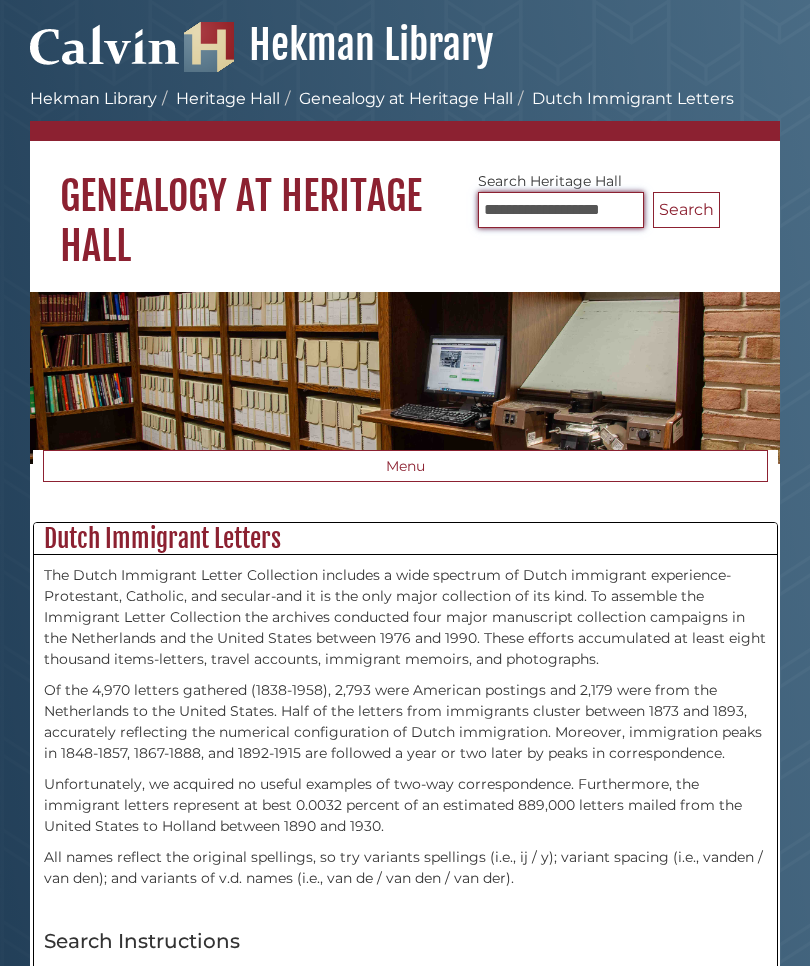 type on "**********" 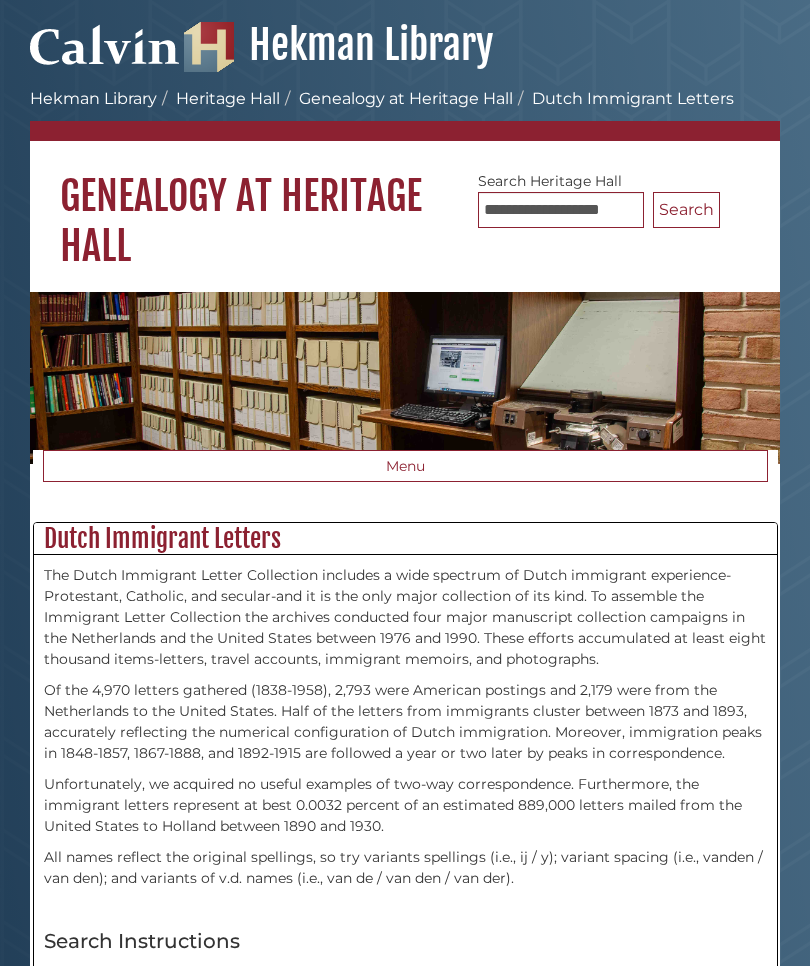 click on "Search" at bounding box center [686, 210] 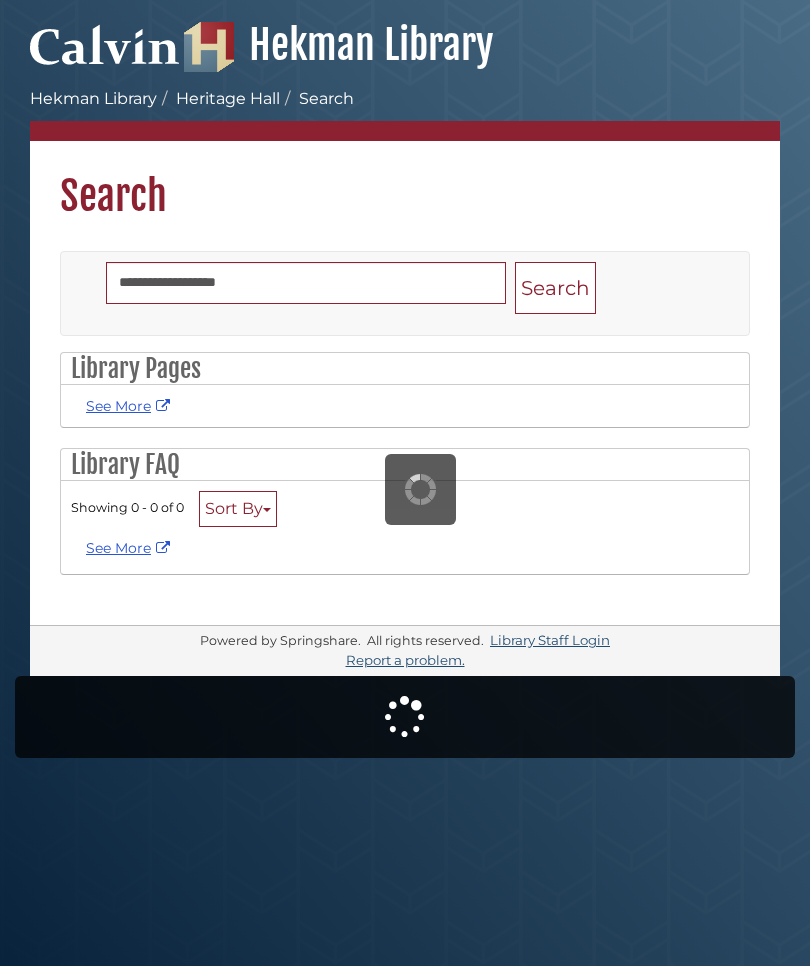 scroll, scrollTop: 0, scrollLeft: 0, axis: both 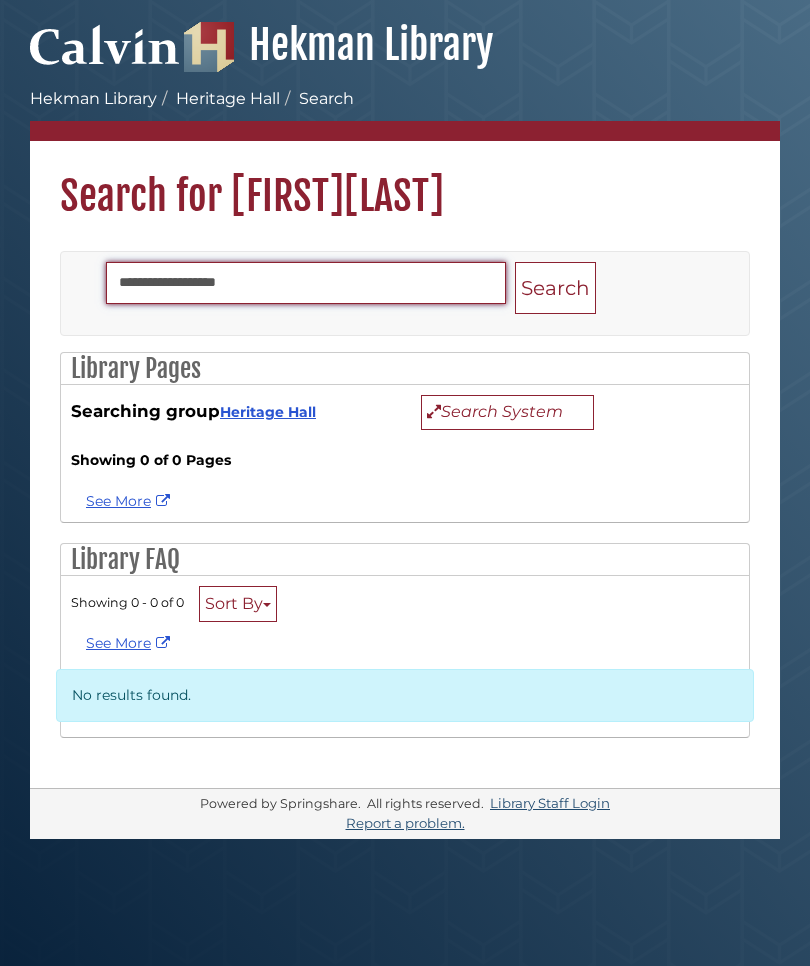 click on "**********" at bounding box center (306, 283) 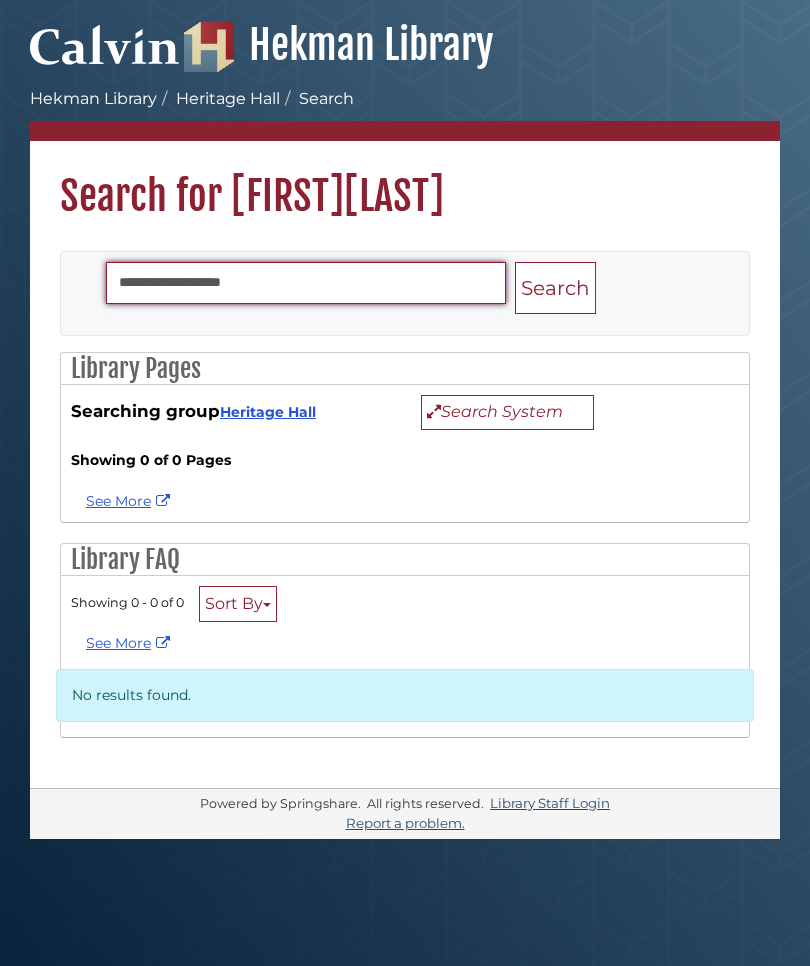 type on "**********" 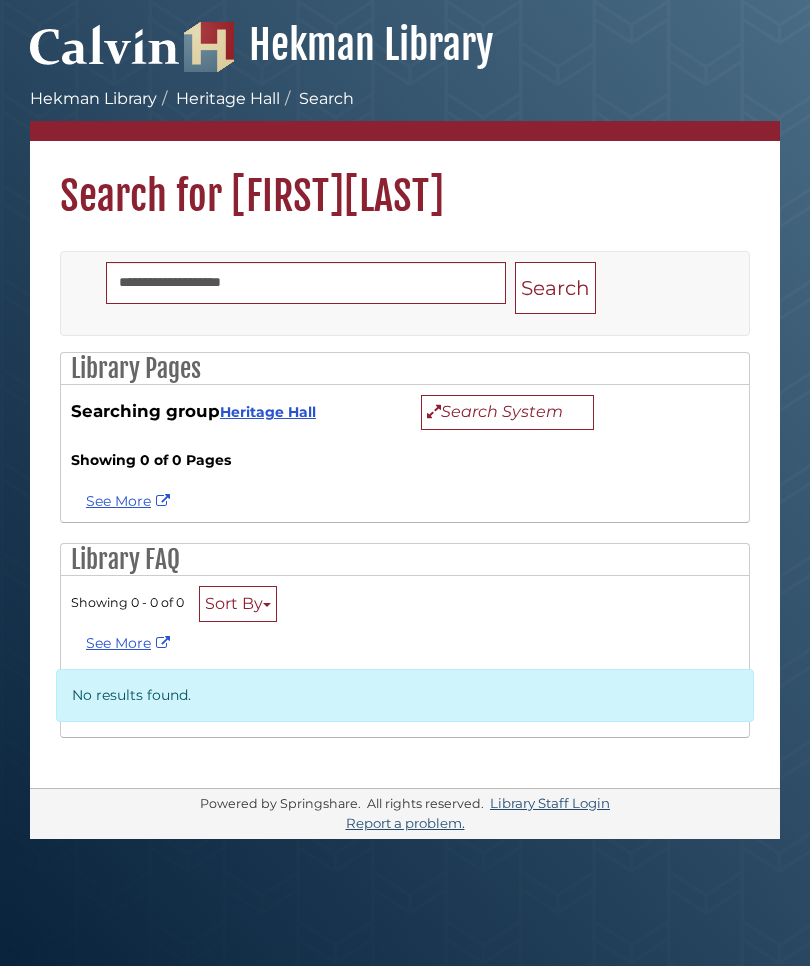 click on "Search" at bounding box center [555, 288] 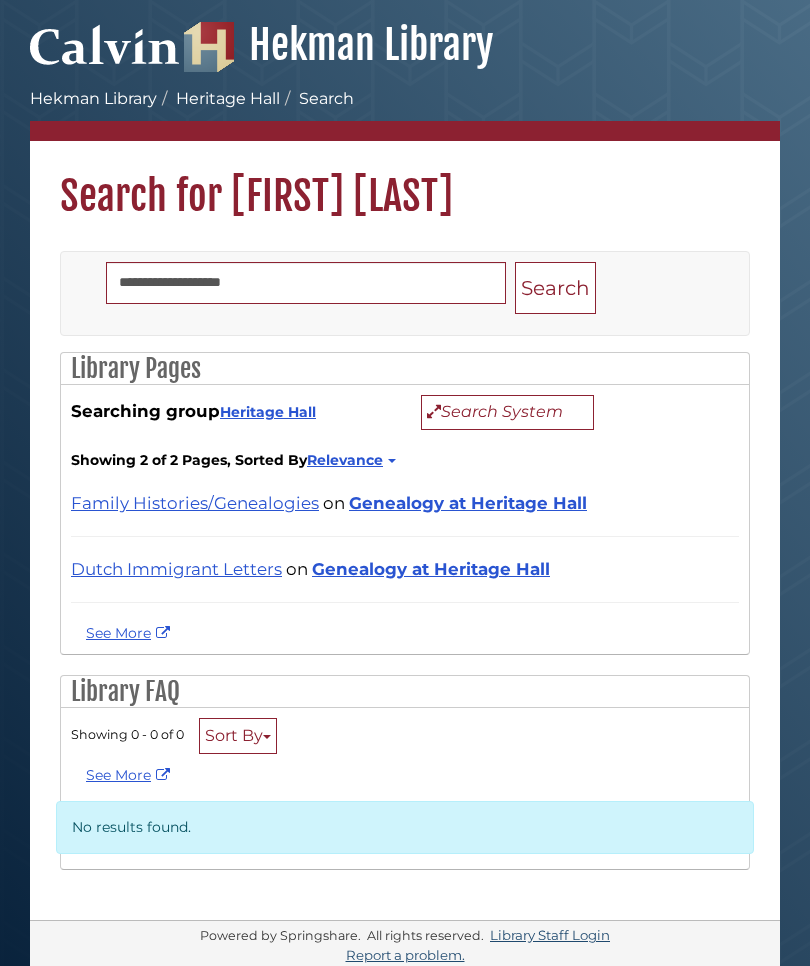 click on "Genealogy at Heritage Hall" at bounding box center [431, 569] 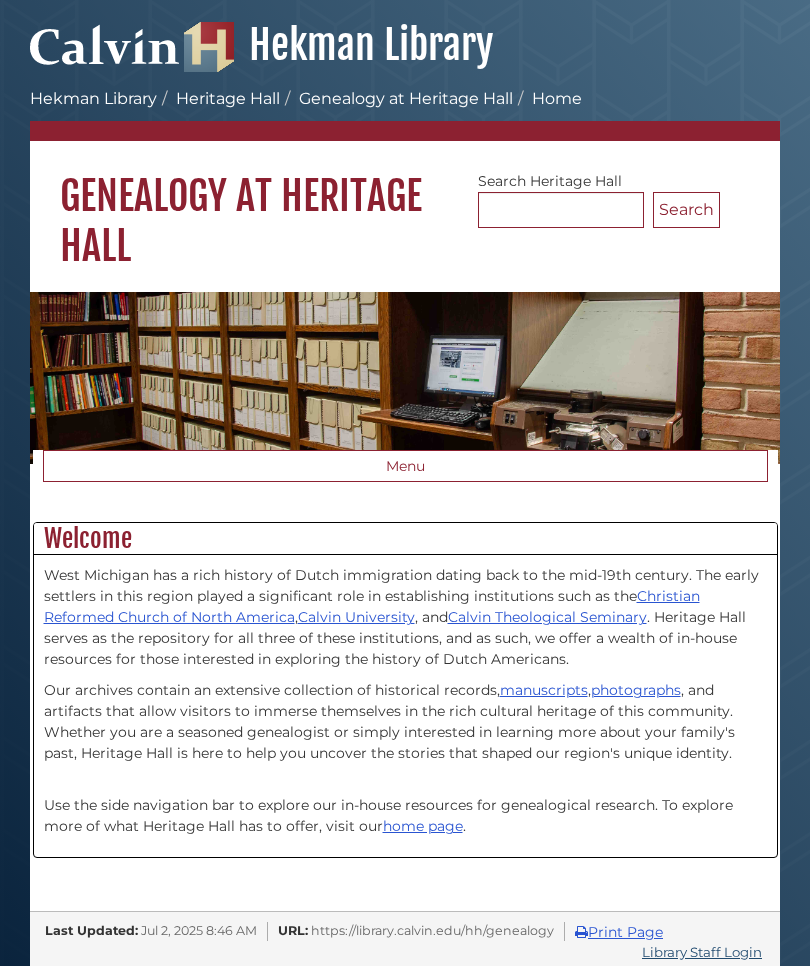 scroll, scrollTop: 69, scrollLeft: 0, axis: vertical 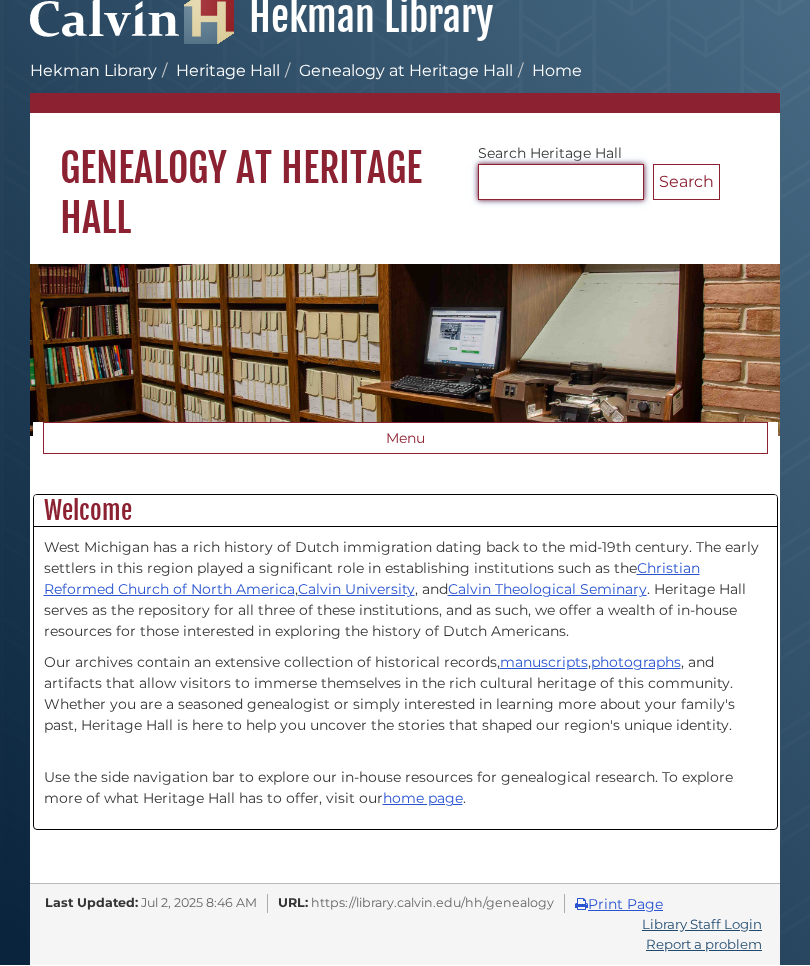 click on "Search Heritage Hall" at bounding box center (561, 183) 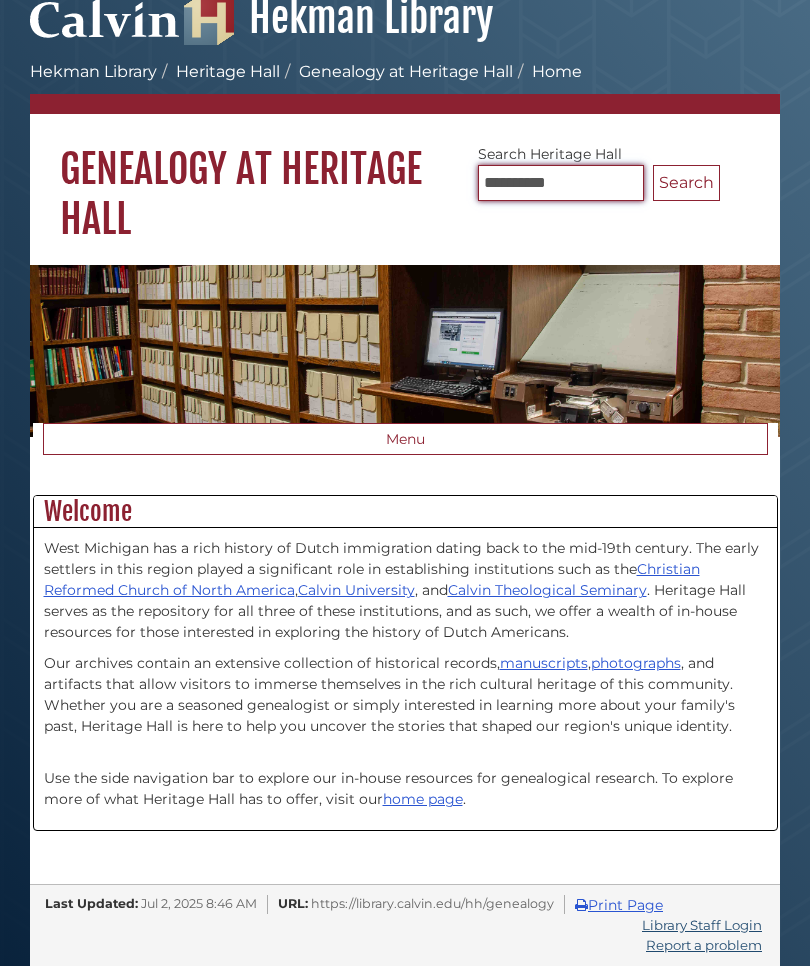 type on "**********" 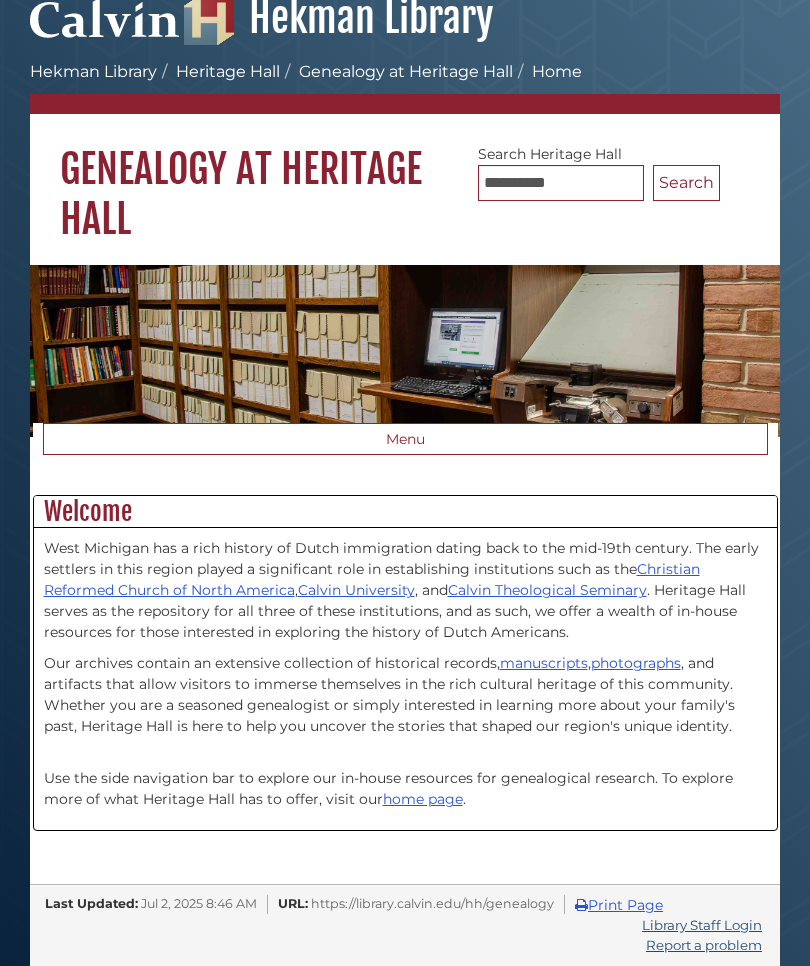 click on "Search" at bounding box center (686, 183) 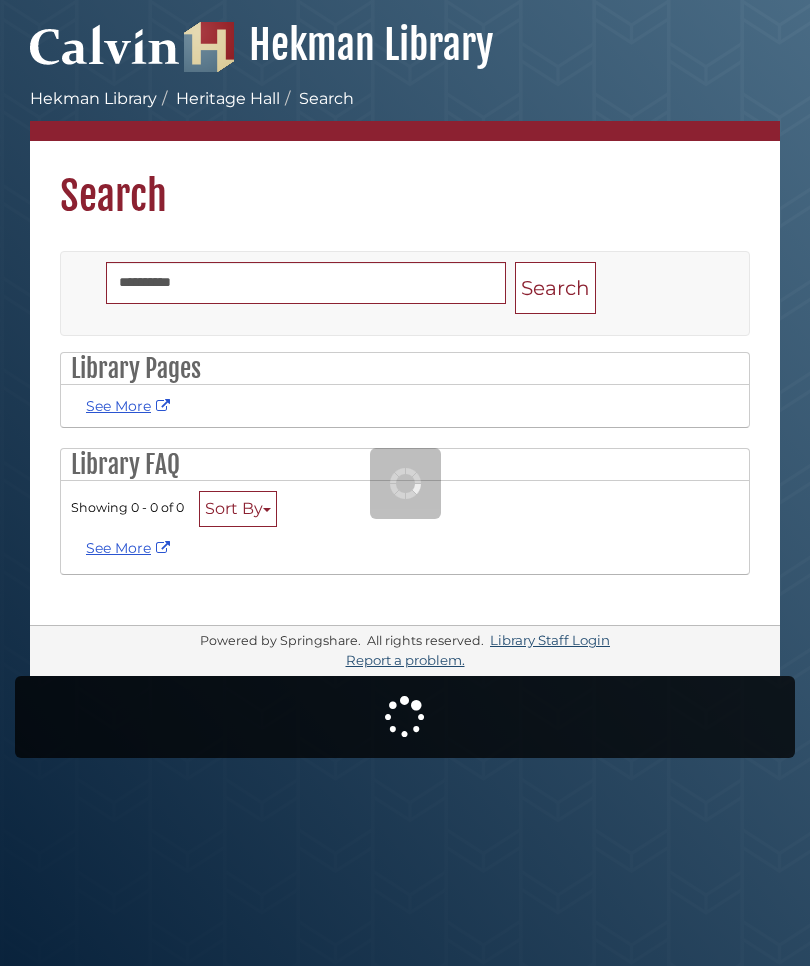 scroll, scrollTop: 0, scrollLeft: 0, axis: both 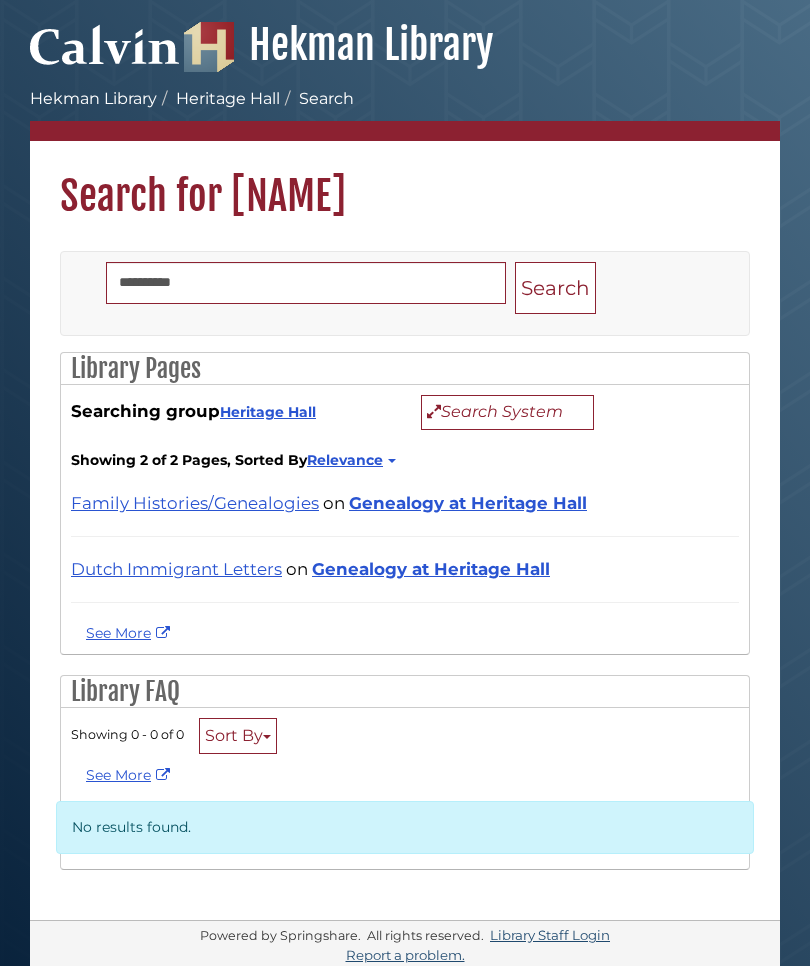 click on "Dutch Immigrant Letters" at bounding box center (176, 569) 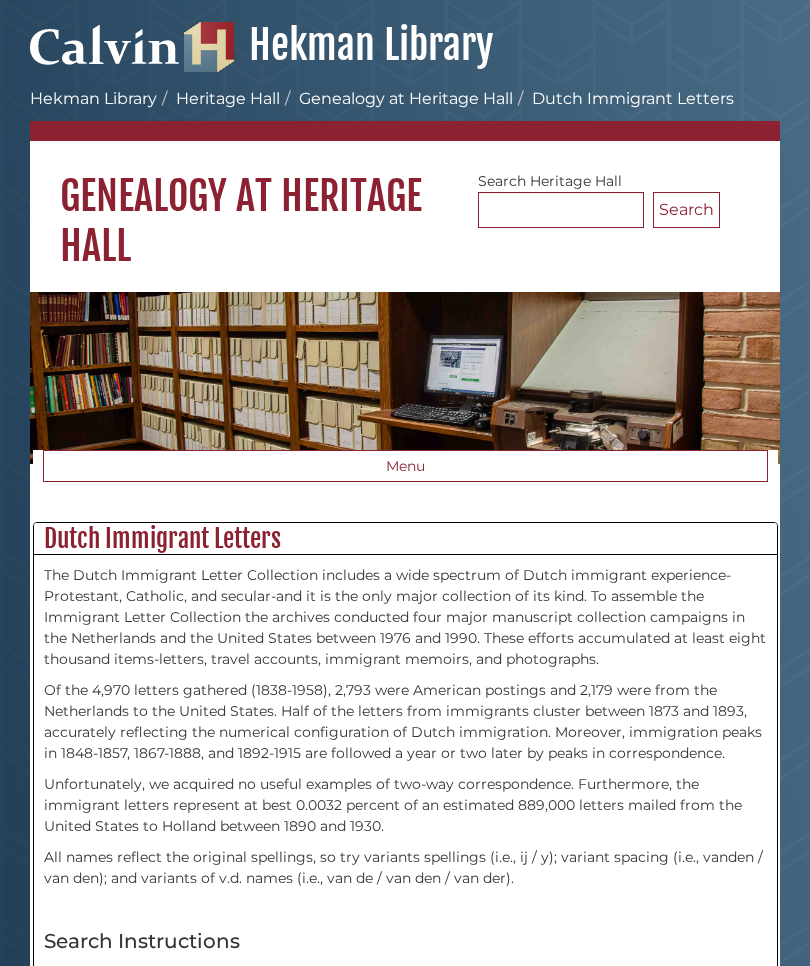 scroll, scrollTop: 0, scrollLeft: 0, axis: both 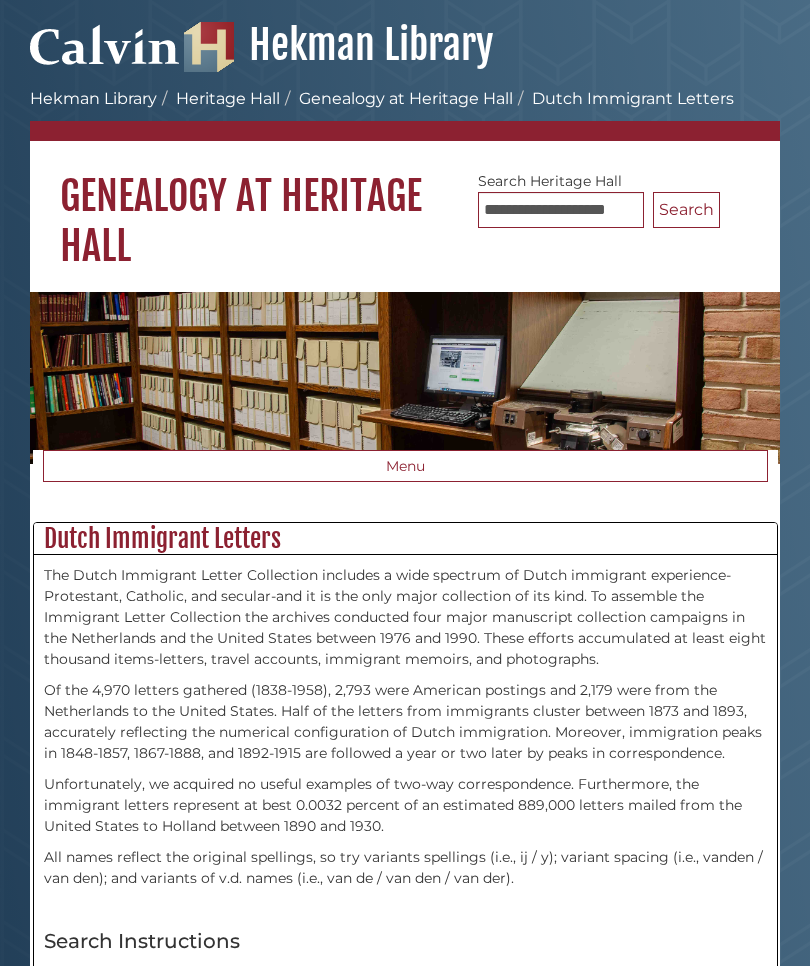 type on "**********" 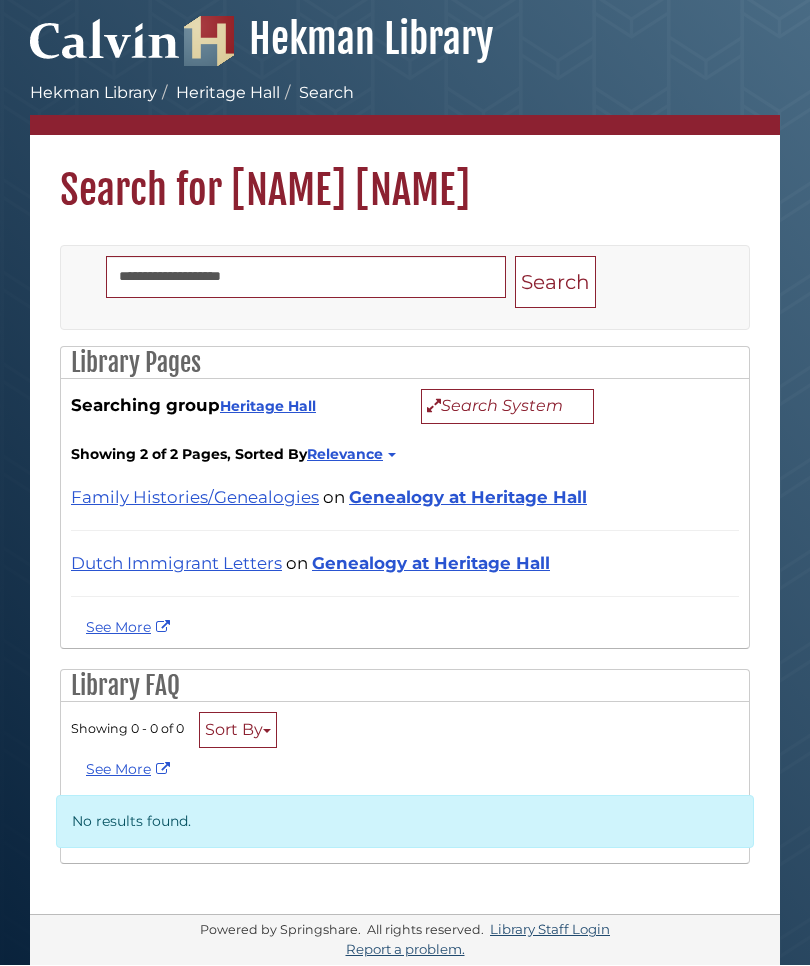 scroll, scrollTop: 69, scrollLeft: 0, axis: vertical 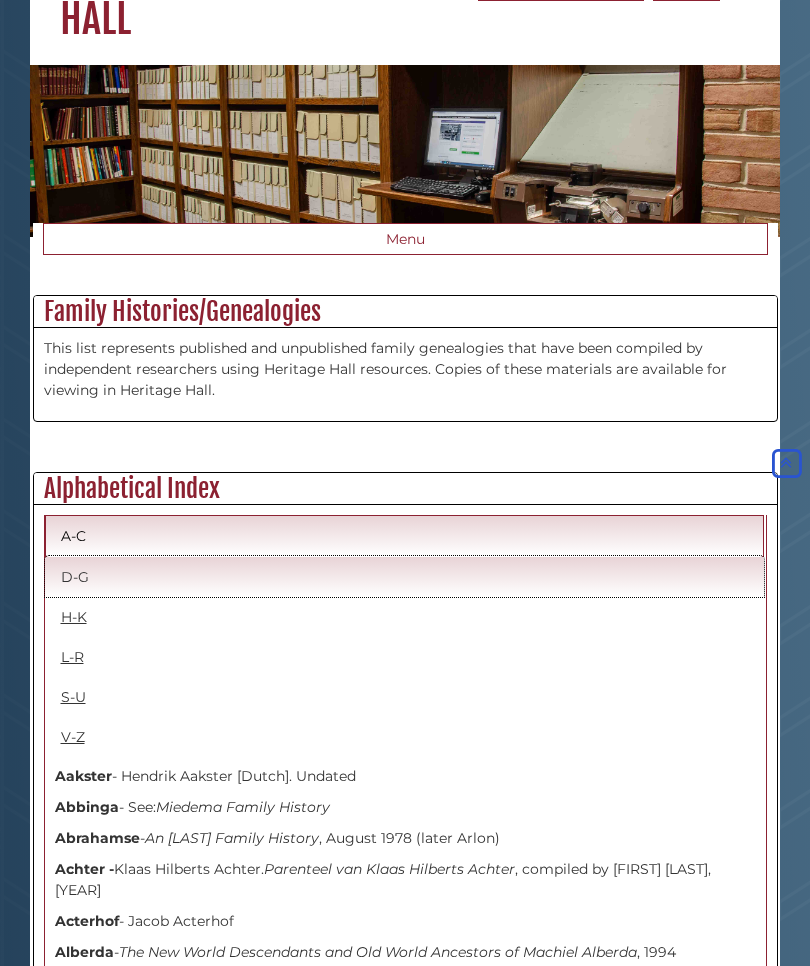 click on "D-G" at bounding box center (404, 576) 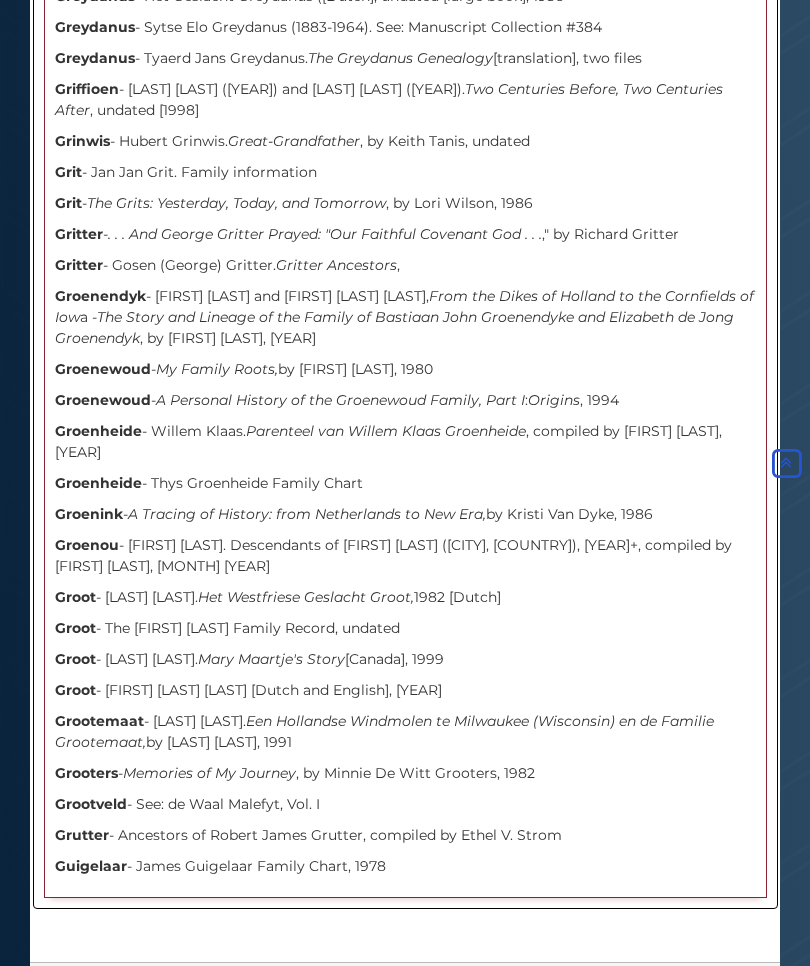 scroll, scrollTop: 10441, scrollLeft: 0, axis: vertical 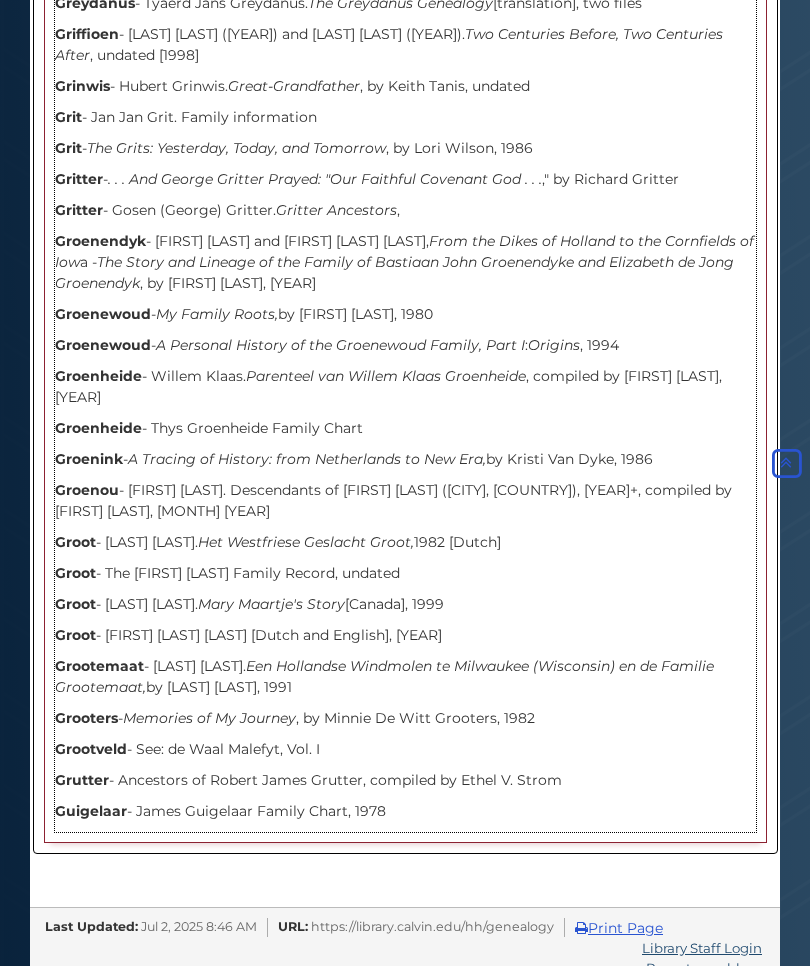 click on "Groot" at bounding box center [75, 542] 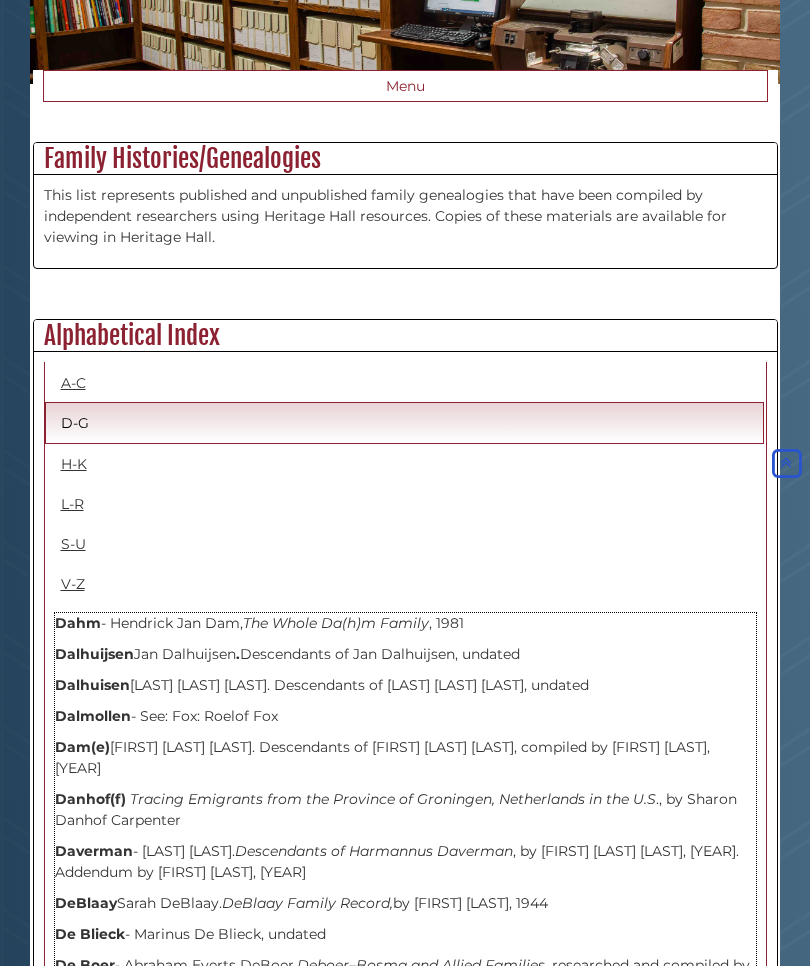 scroll, scrollTop: 0, scrollLeft: 0, axis: both 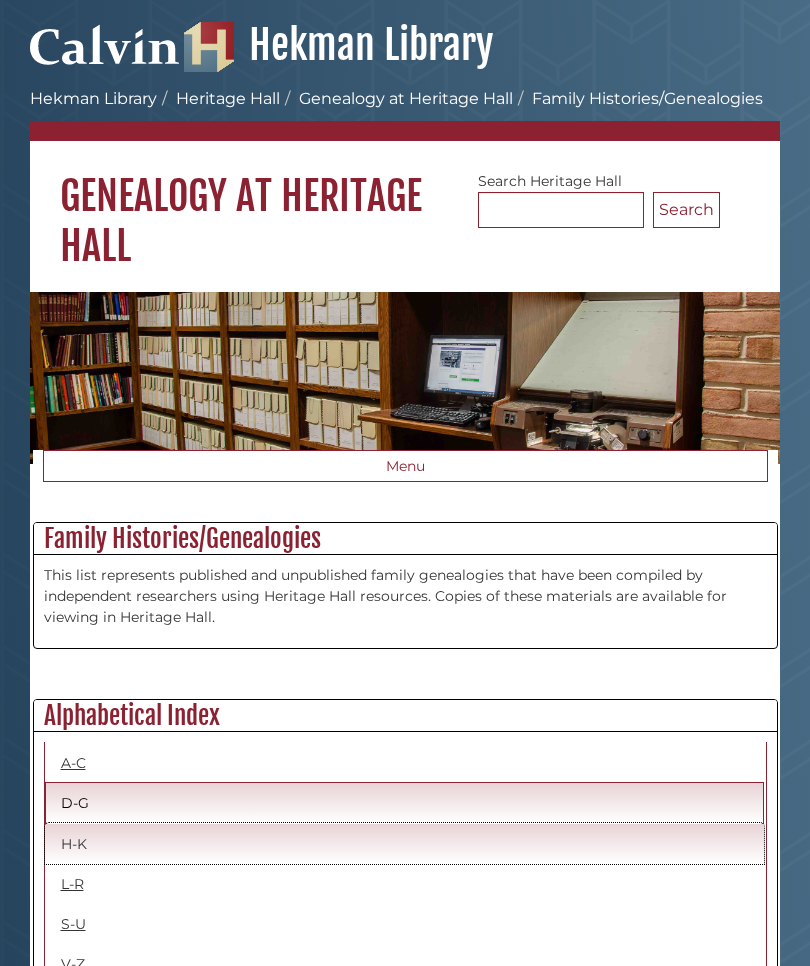 click on "H-K" at bounding box center (404, 843) 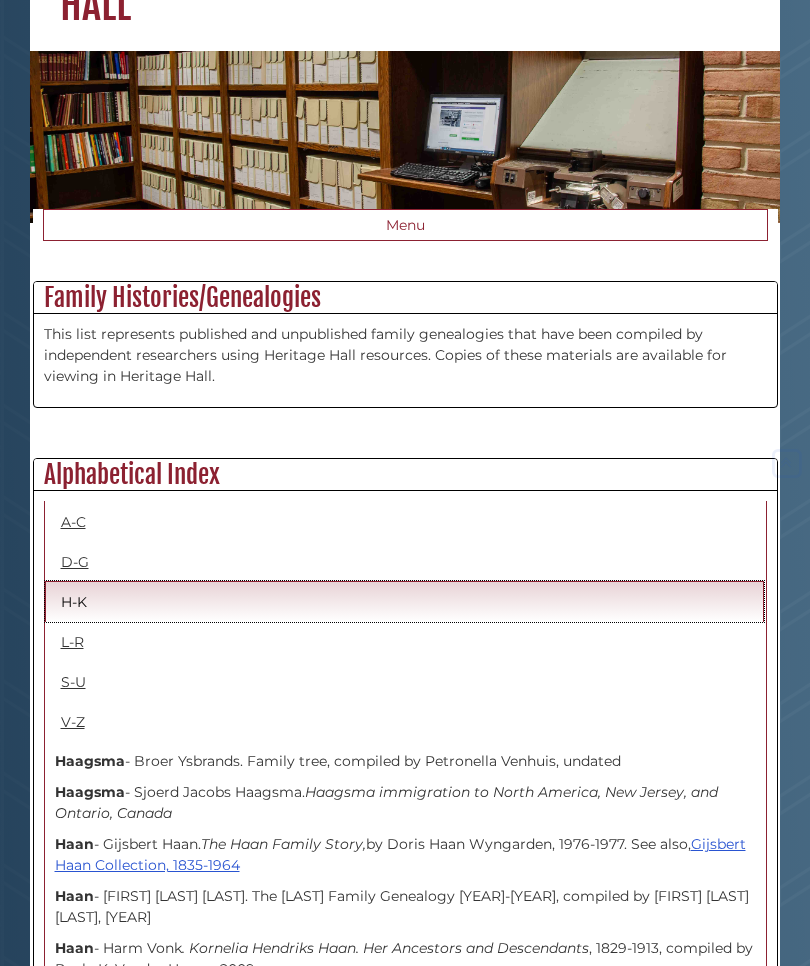 scroll, scrollTop: 238, scrollLeft: 0, axis: vertical 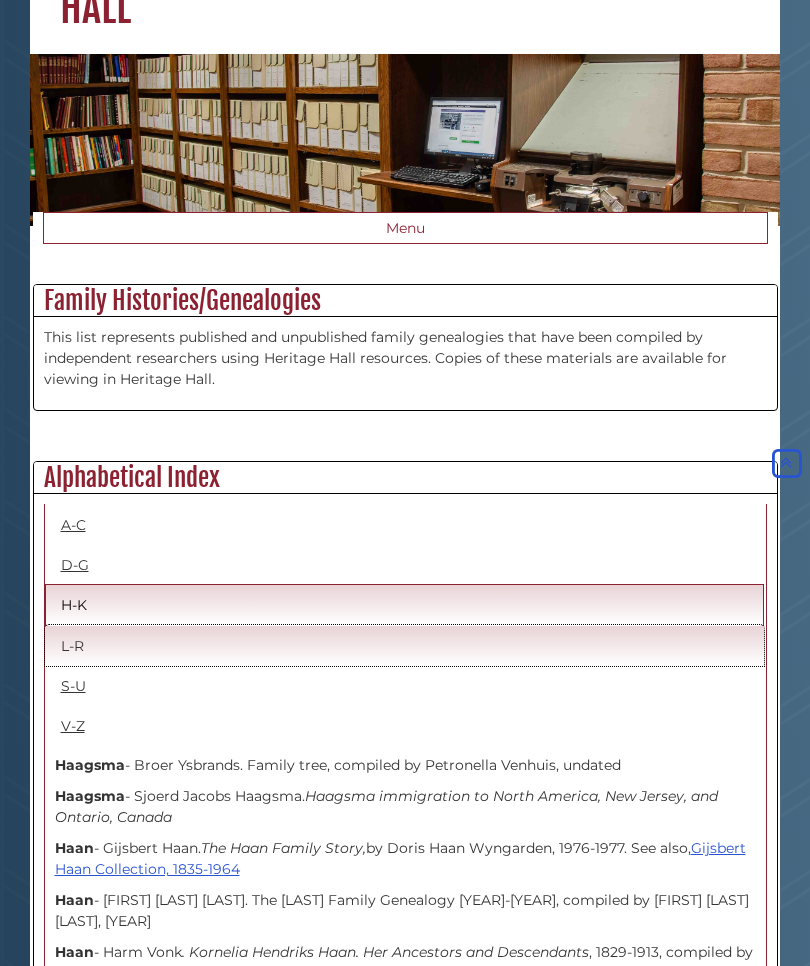 click on "L-R" at bounding box center (404, 645) 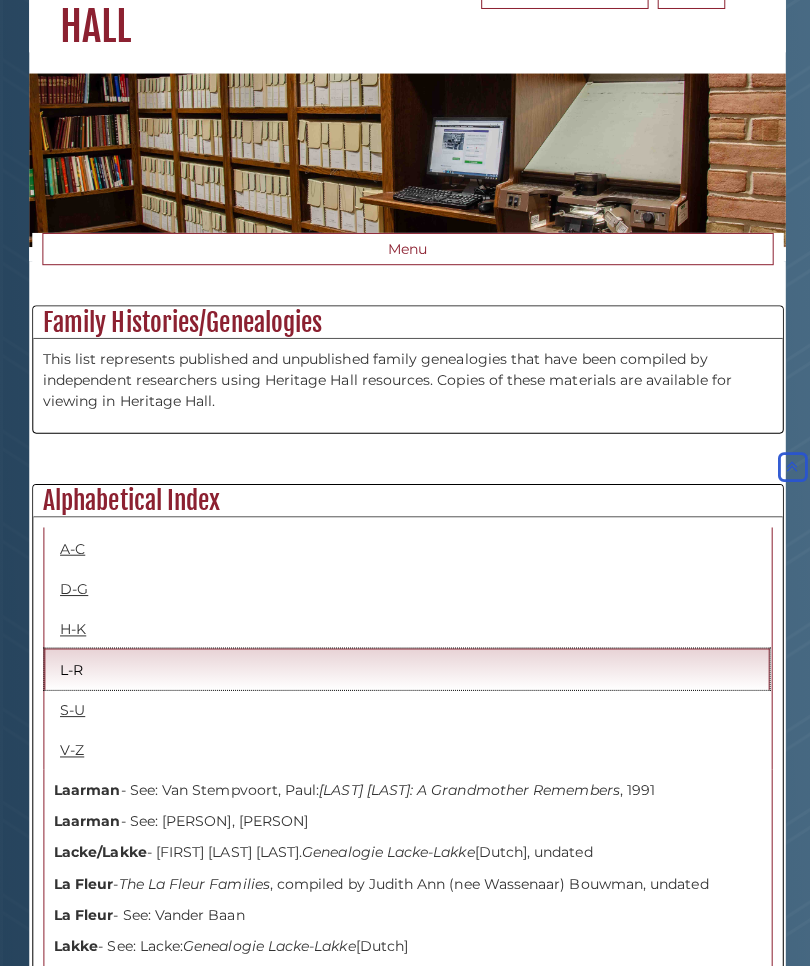 scroll, scrollTop: 219, scrollLeft: 0, axis: vertical 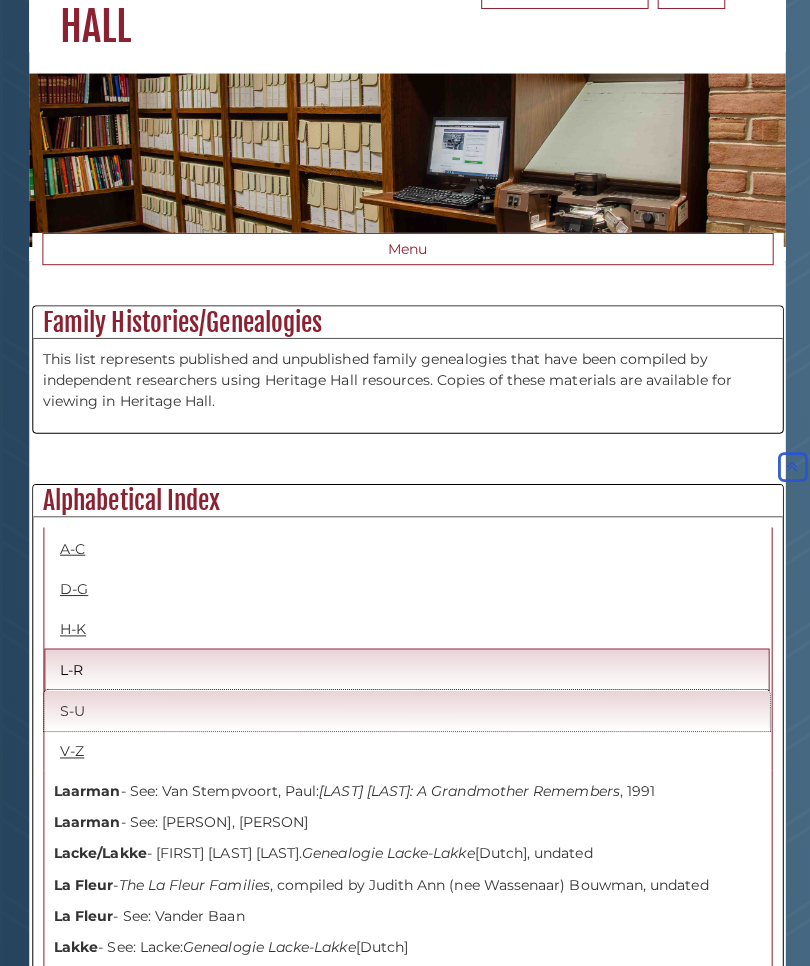 click on "S-U" at bounding box center [404, 704] 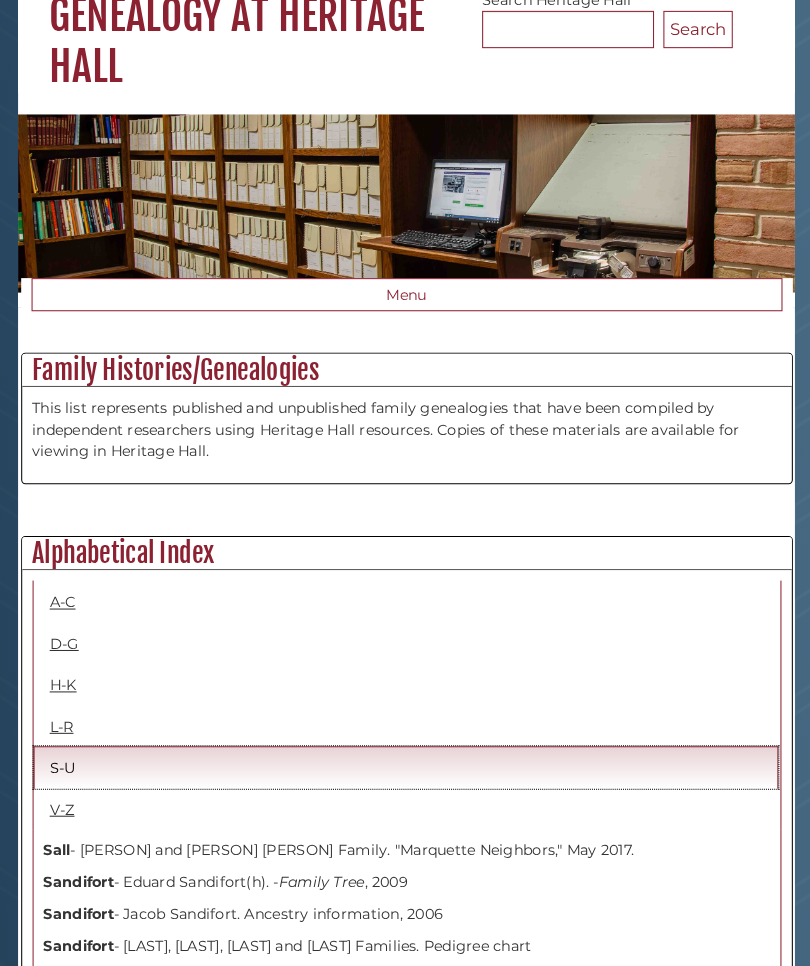 scroll, scrollTop: 182, scrollLeft: 0, axis: vertical 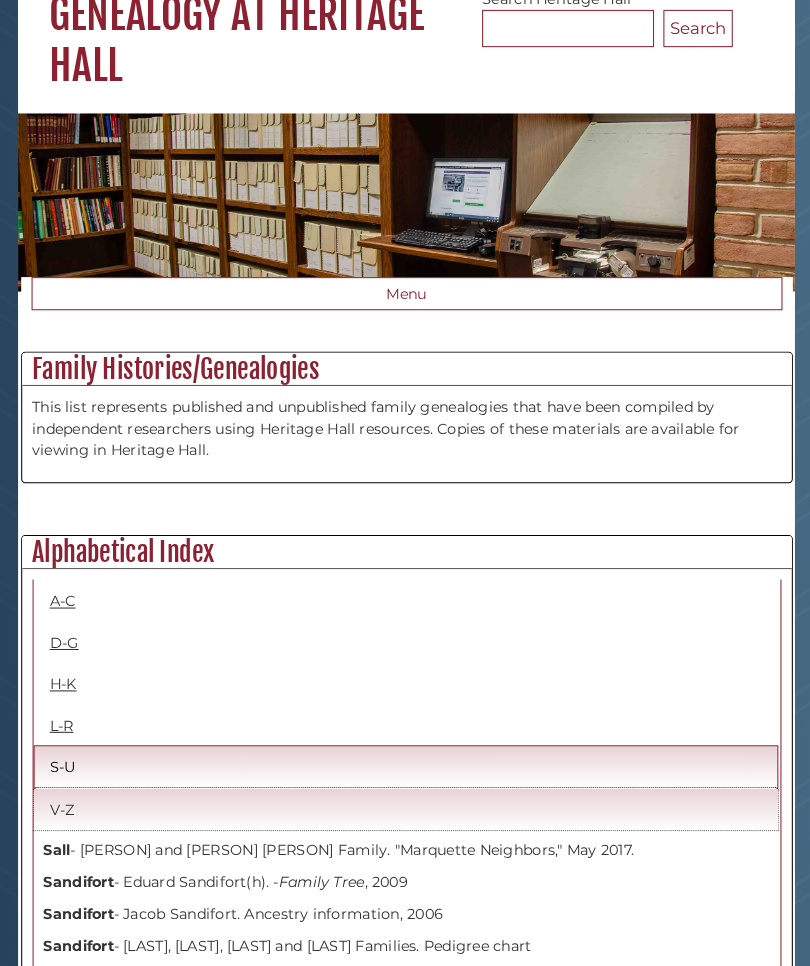 click on "V-Z" at bounding box center [404, 781] 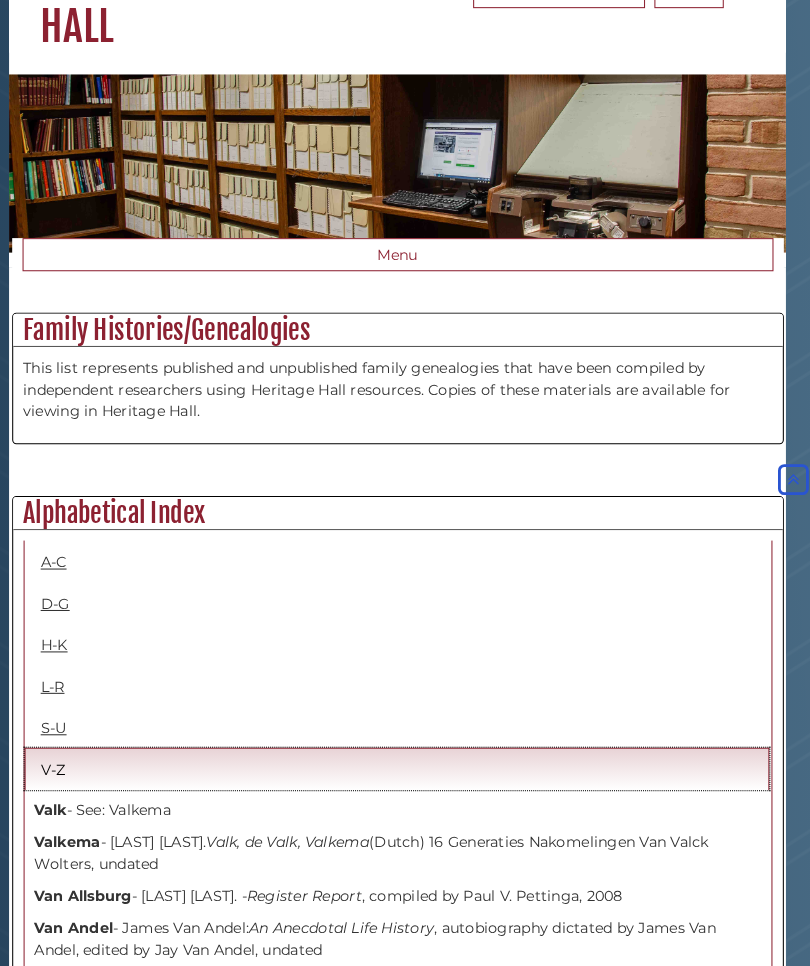 scroll, scrollTop: 0, scrollLeft: 0, axis: both 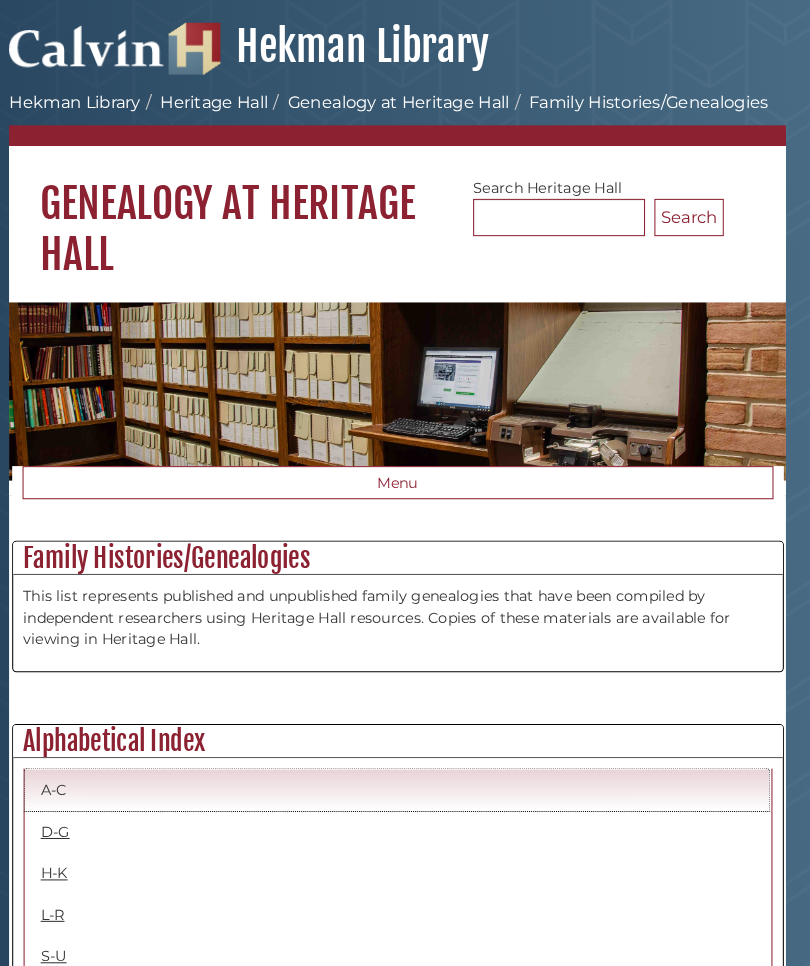click on "A-C" at bounding box center [404, 762] 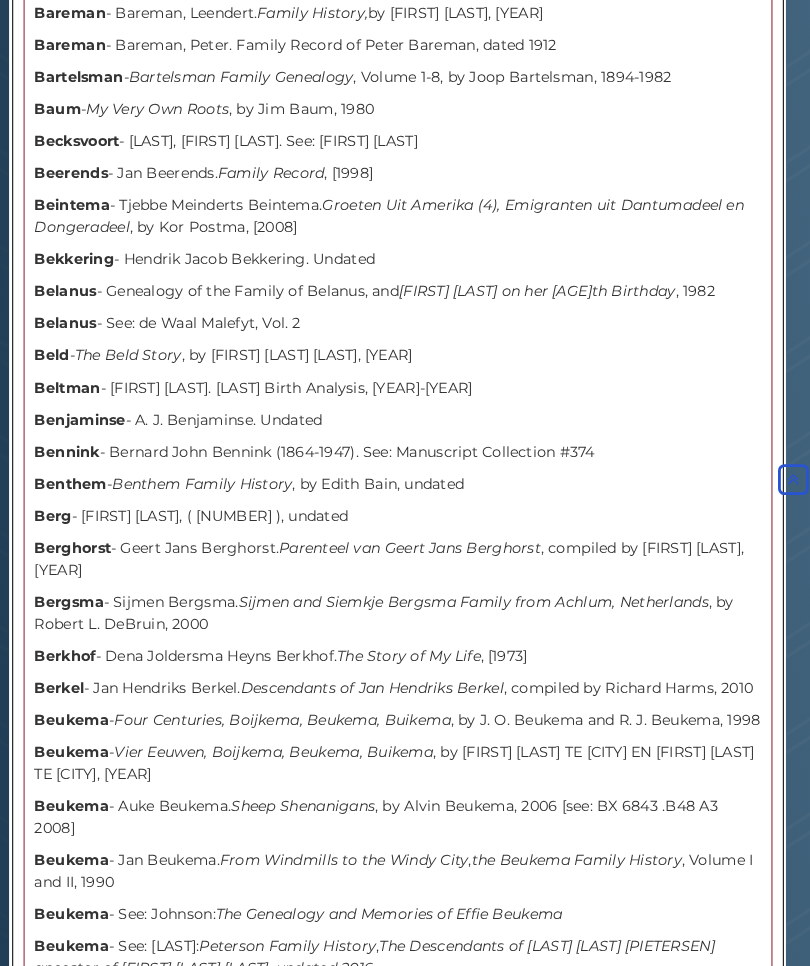 scroll, scrollTop: 1983, scrollLeft: 0, axis: vertical 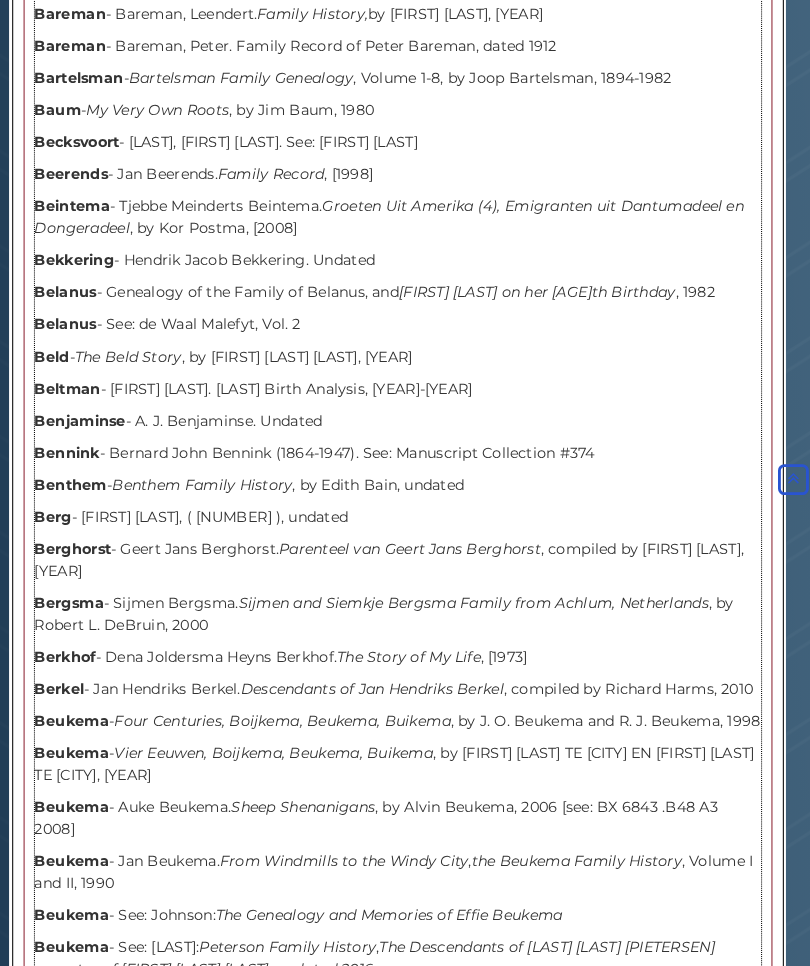click on "Beld  -  The Beld Story , by Grace Albertha Beld Vander Veen, 1984" at bounding box center (405, 345) 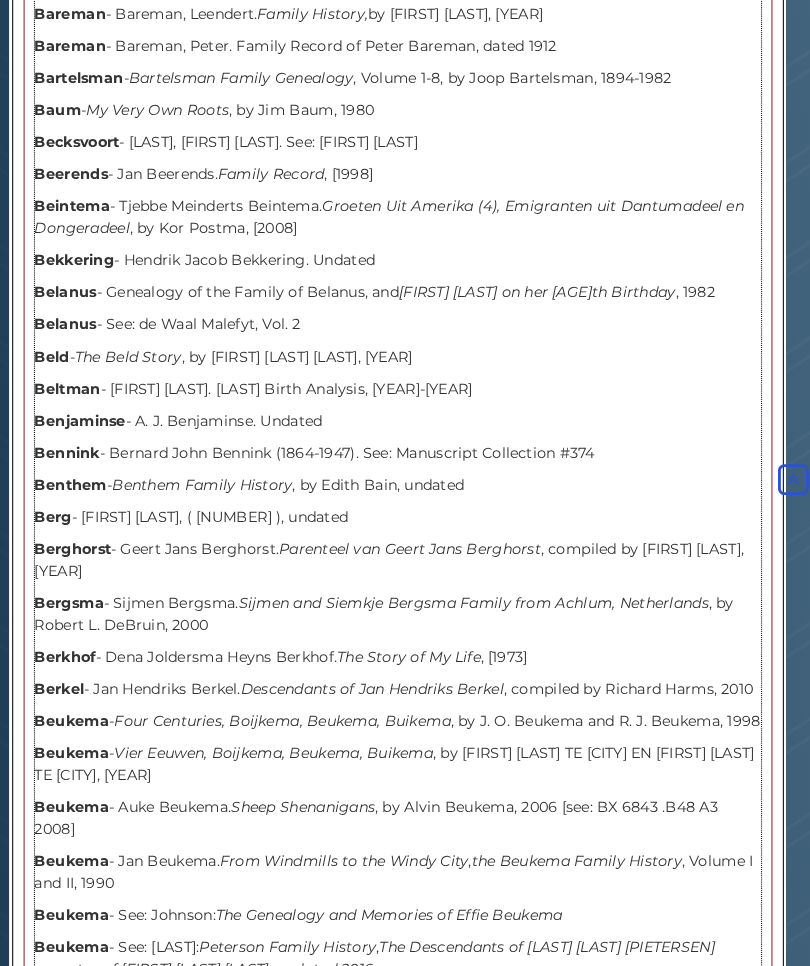 click on "Beld" at bounding box center (72, 344) 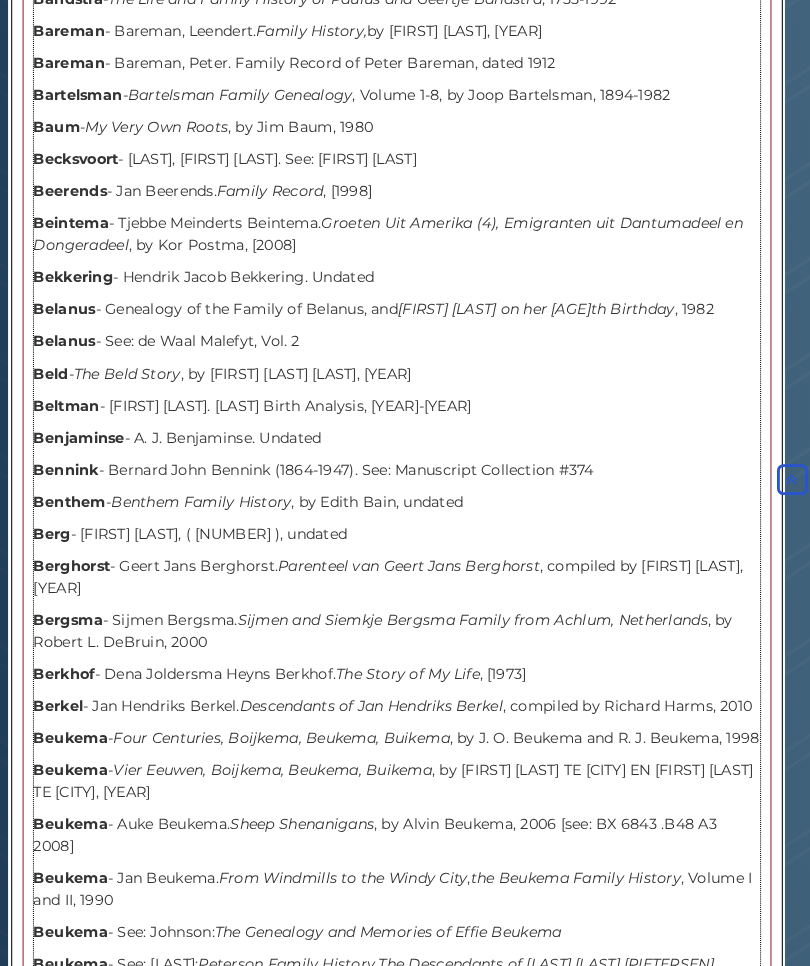 scroll, scrollTop: 1961, scrollLeft: 0, axis: vertical 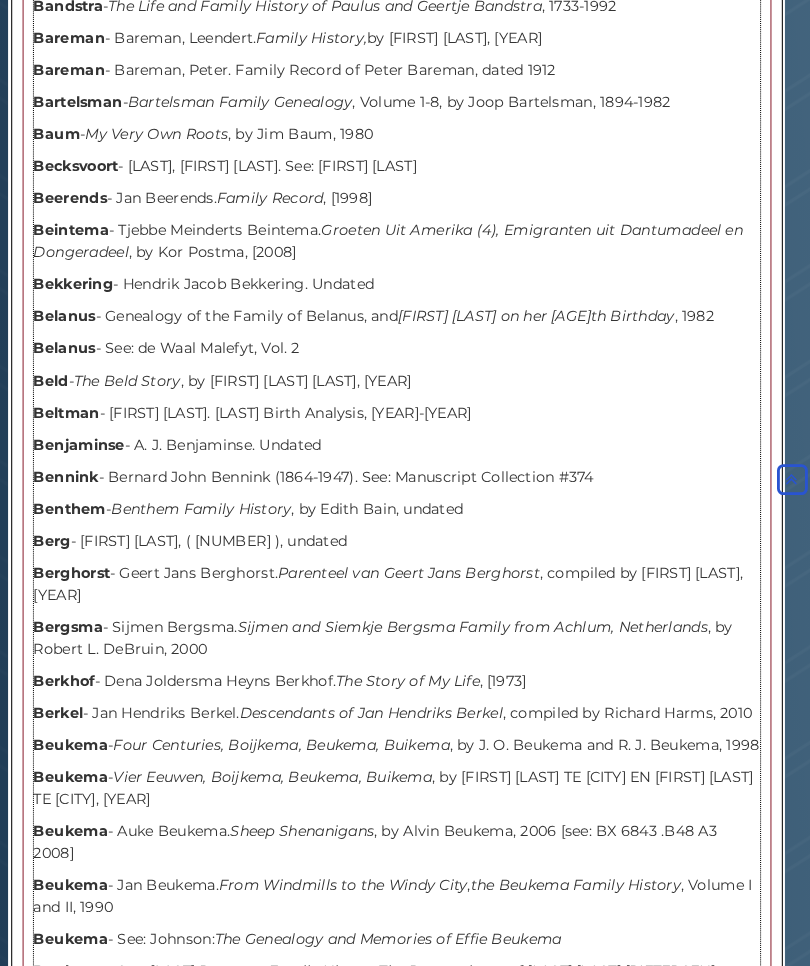 click on "Aakster  - Hendrik Aakster [Dutch]. Undated
Abbinga  - See:  Miedema Family History
Abrahamse  -  An Abrahamse Family History , August 1978 (later Arlon)
Achter -  Klaas Hilberts Achter.  Parenteel van Klaas Hilberts Achter , compiled by Willem Kappe, 2010
Acterhof  - Jacob Acterhof
Alberda  -  The New World Descendants and Old World Ancestors of Machiel Alberda , 1994
Albers  - See: Van Zoeren, Gerrit
Alderink  -  Alderink and Masselink Godeke: A Goodly Heritage , 1985
Alderink  -  Fragments United,  by Denise Alderink, 1988
Alfers  - Bernard and Henry B. Alfers
Algera/Algra  - Gielt Aelgera.  Descendants of the Algera/Algra Friesan Family , 1425-1955, Volumes I and II
Andre  - Hiram Rosing Andre.  Andre’s Crossing , 1977
Anema  -  Being a Compilation of Anema Families and Individuals Everywhere , Volumes I and II (1986), Volumes I, II, and III (1987)
Anjewierden  - See: Torringa: Een oud Ommelander geslacht [Dutch]
Annema  -" at bounding box center [405, 3331] 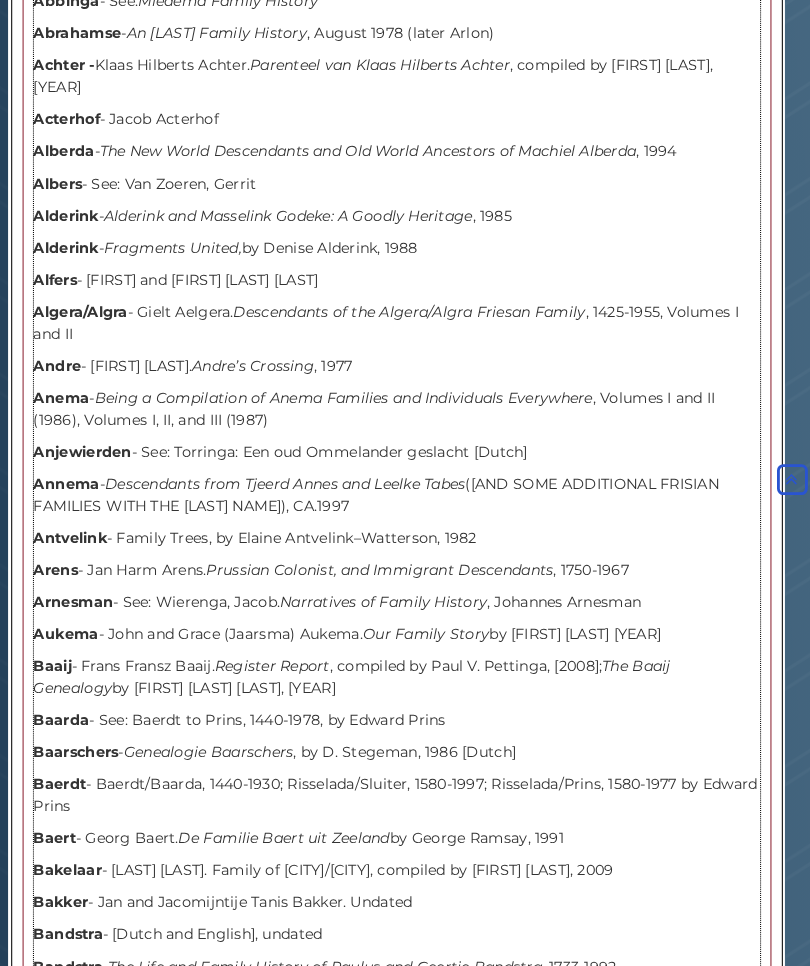 scroll, scrollTop: 0, scrollLeft: 0, axis: both 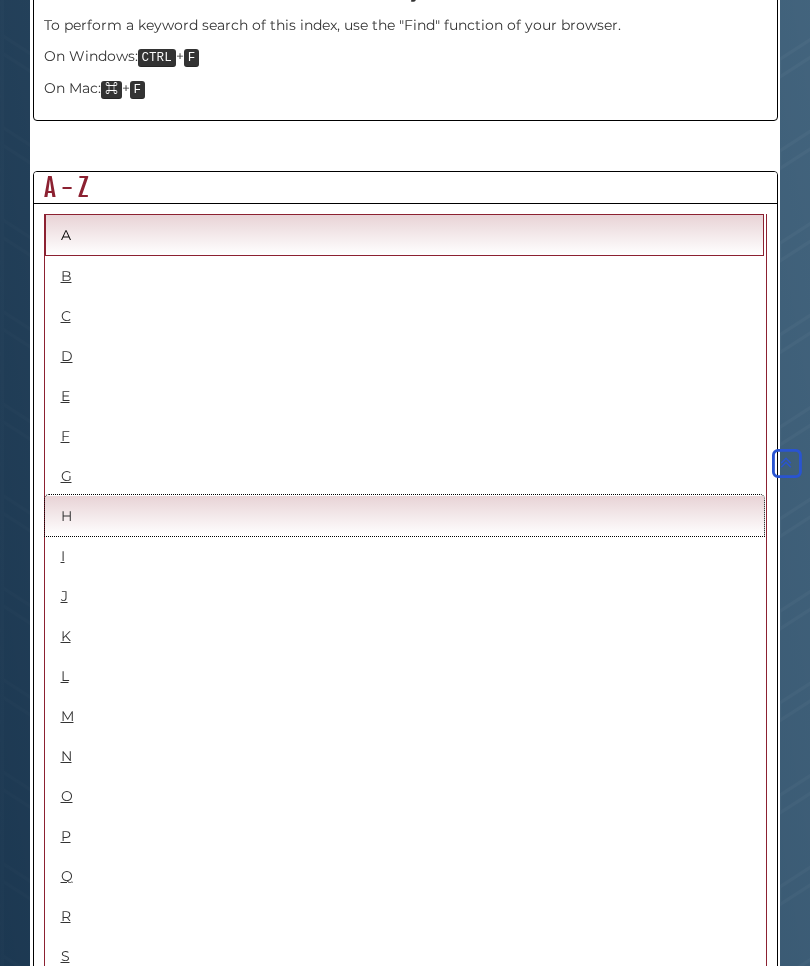 click on "H" at bounding box center [404, 515] 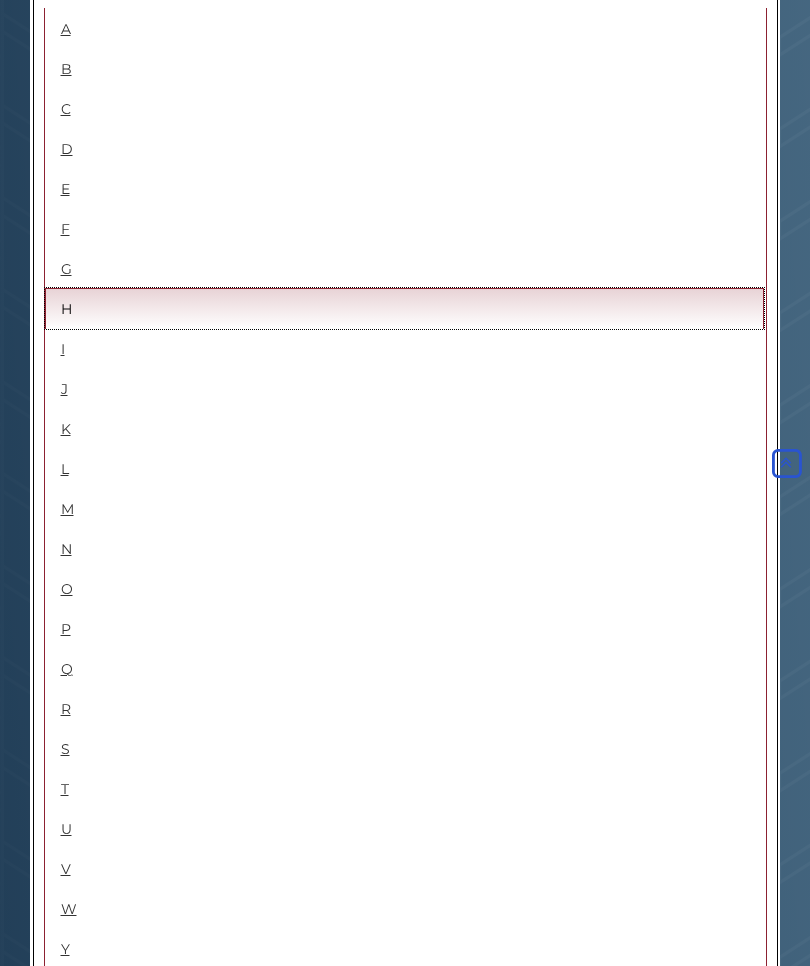 scroll, scrollTop: 1179, scrollLeft: 0, axis: vertical 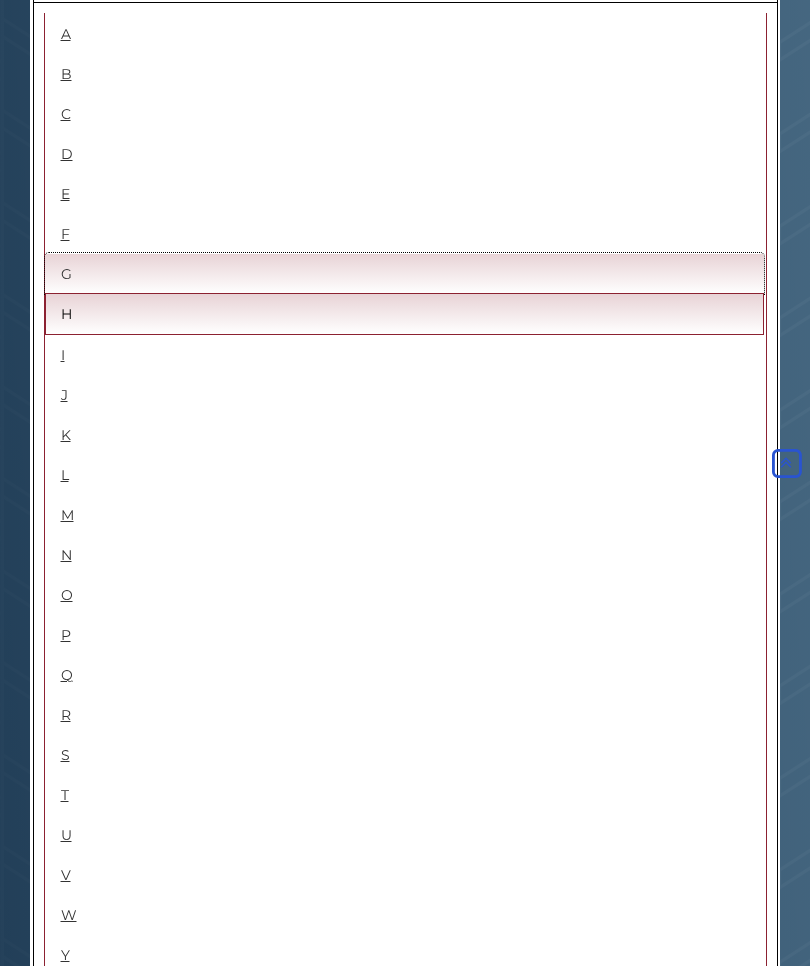 click on "G" at bounding box center (404, 273) 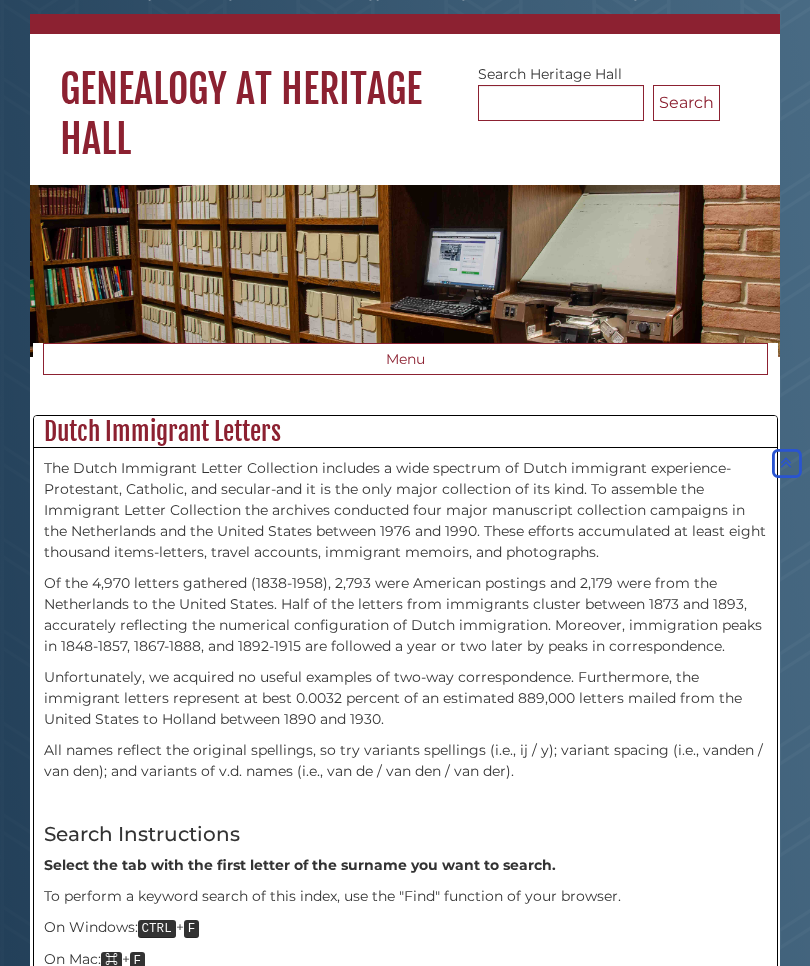 scroll, scrollTop: 0, scrollLeft: 0, axis: both 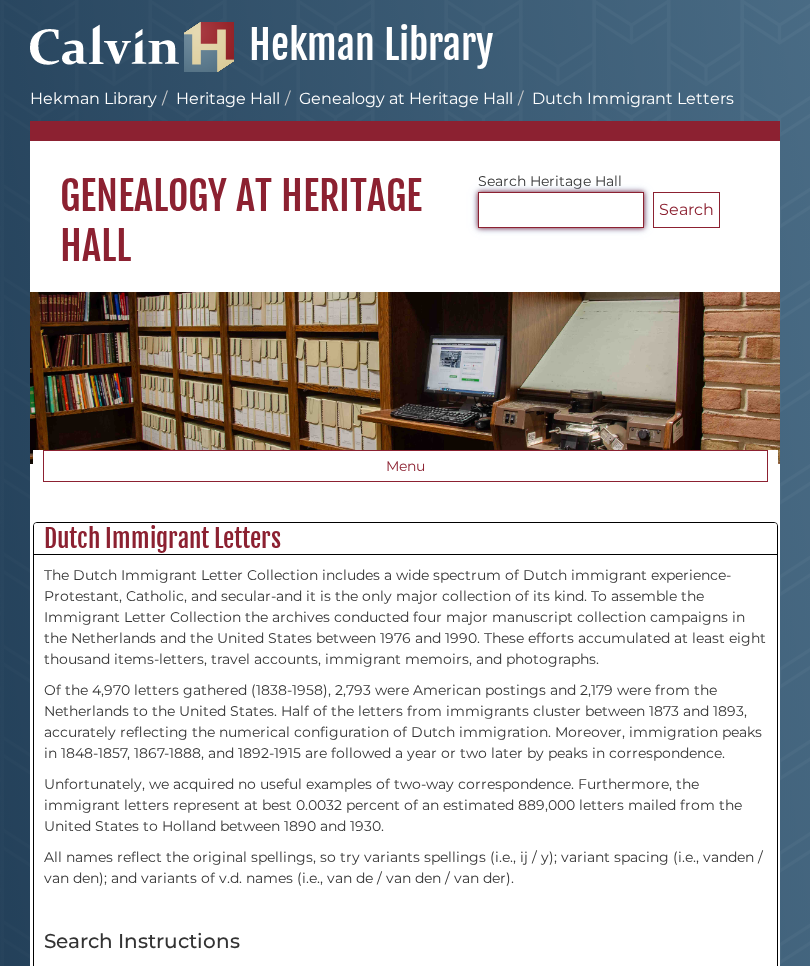 click on "Search Heritage Hall" at bounding box center (561, 210) 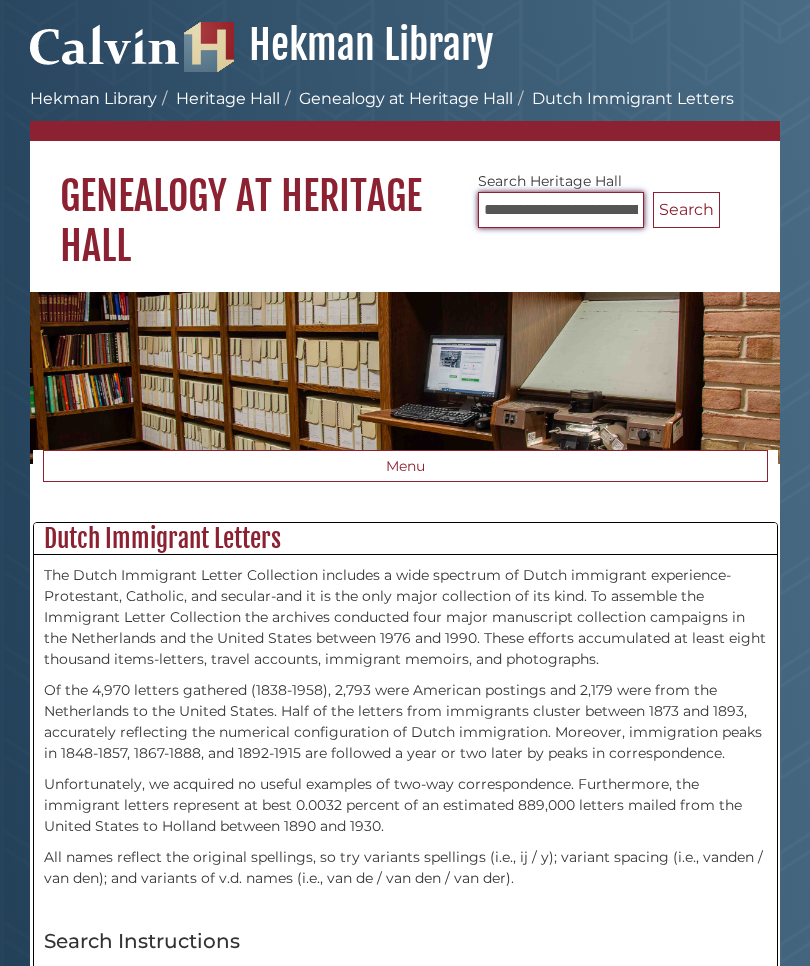 type on "**********" 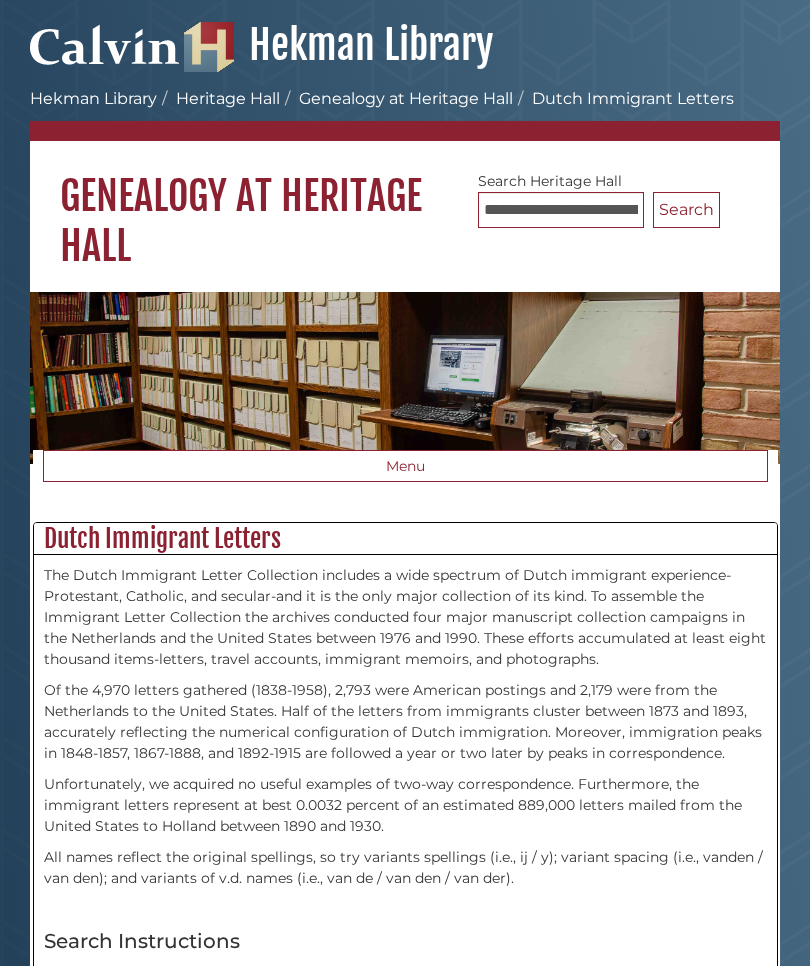 click on "Search" at bounding box center [686, 210] 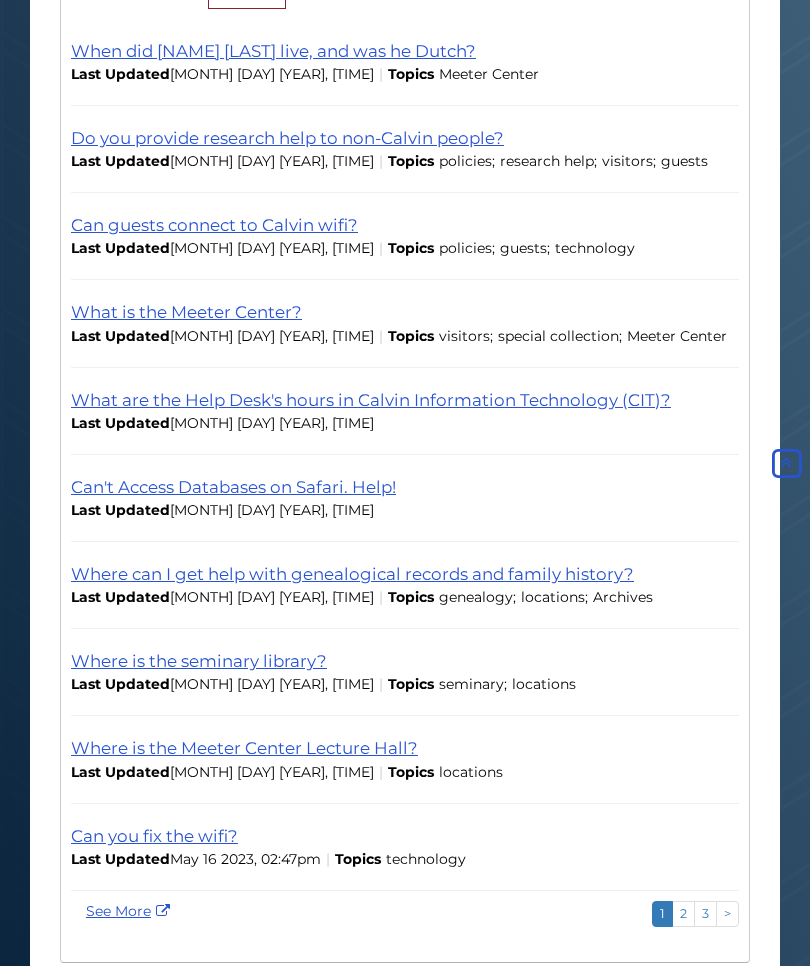 scroll, scrollTop: 612, scrollLeft: 0, axis: vertical 